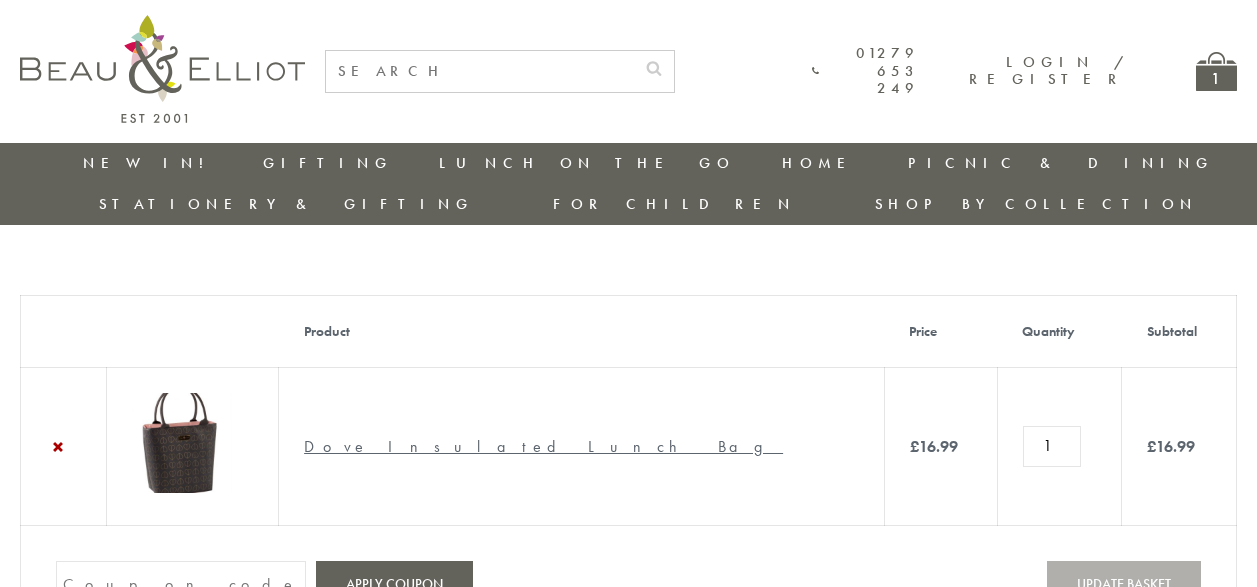 scroll, scrollTop: 0, scrollLeft: 0, axis: both 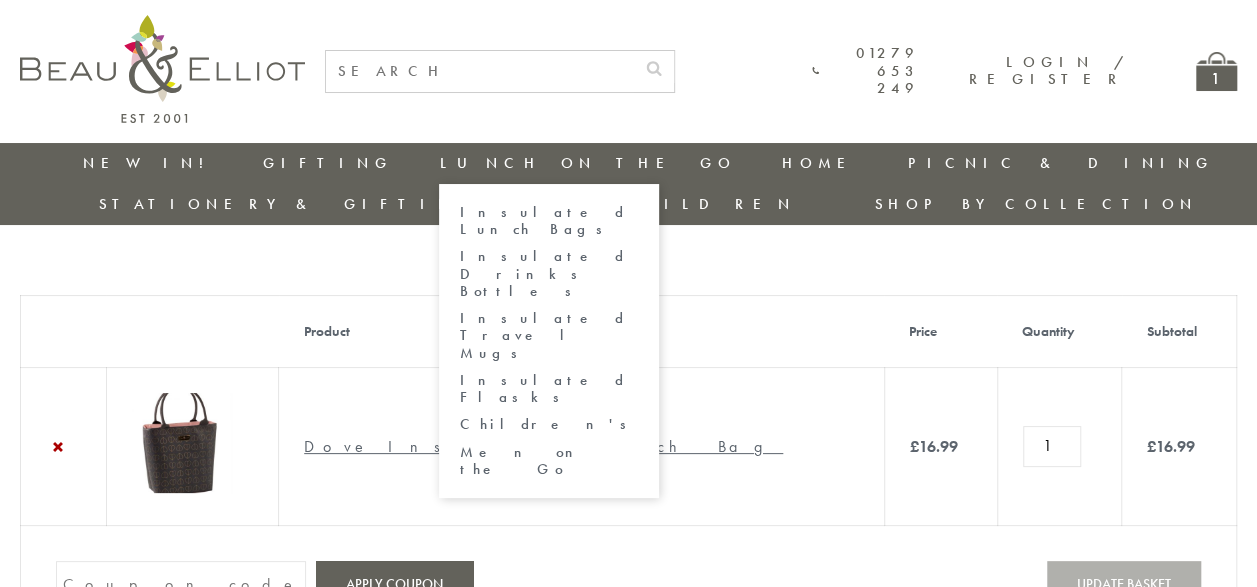click on "Insulated Lunch Bags" at bounding box center [549, 221] 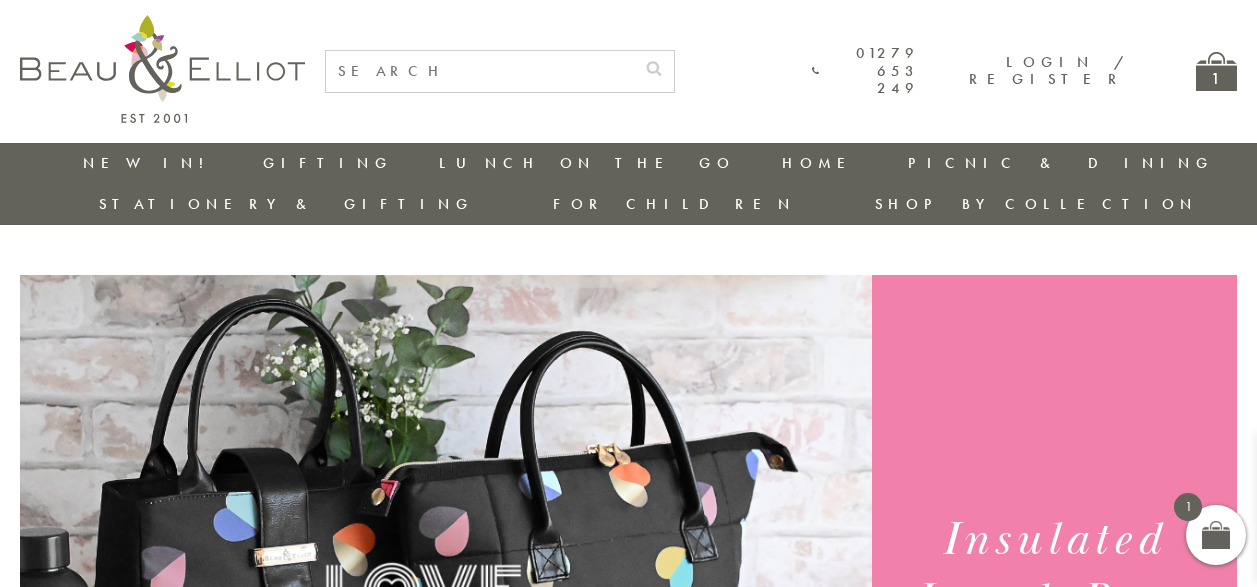 scroll, scrollTop: 0, scrollLeft: 0, axis: both 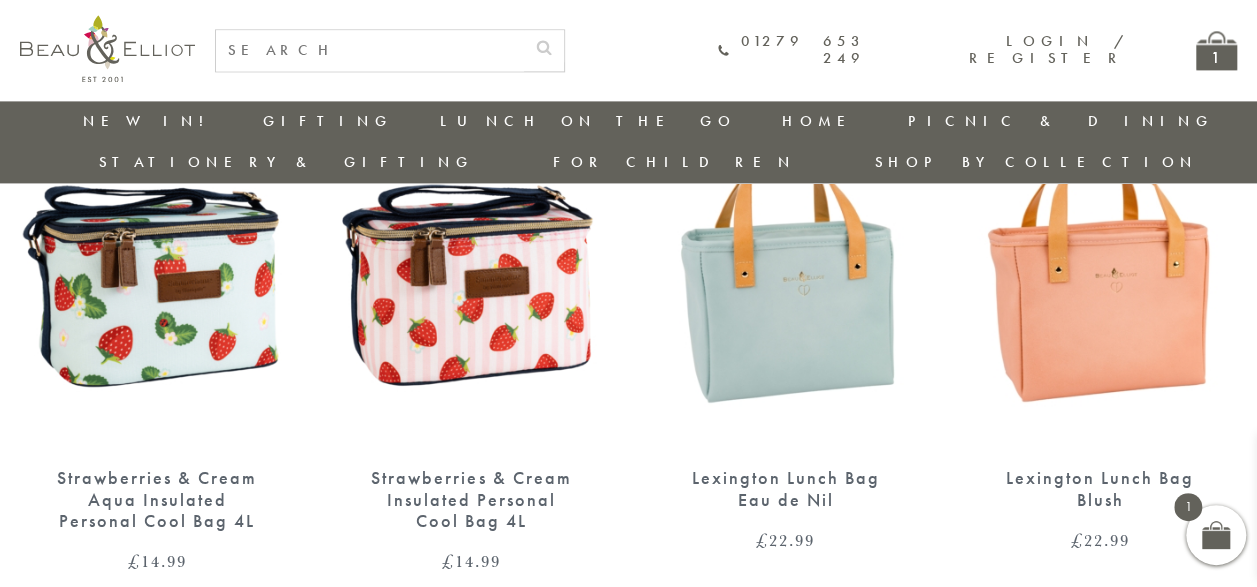click at bounding box center (471, 272) 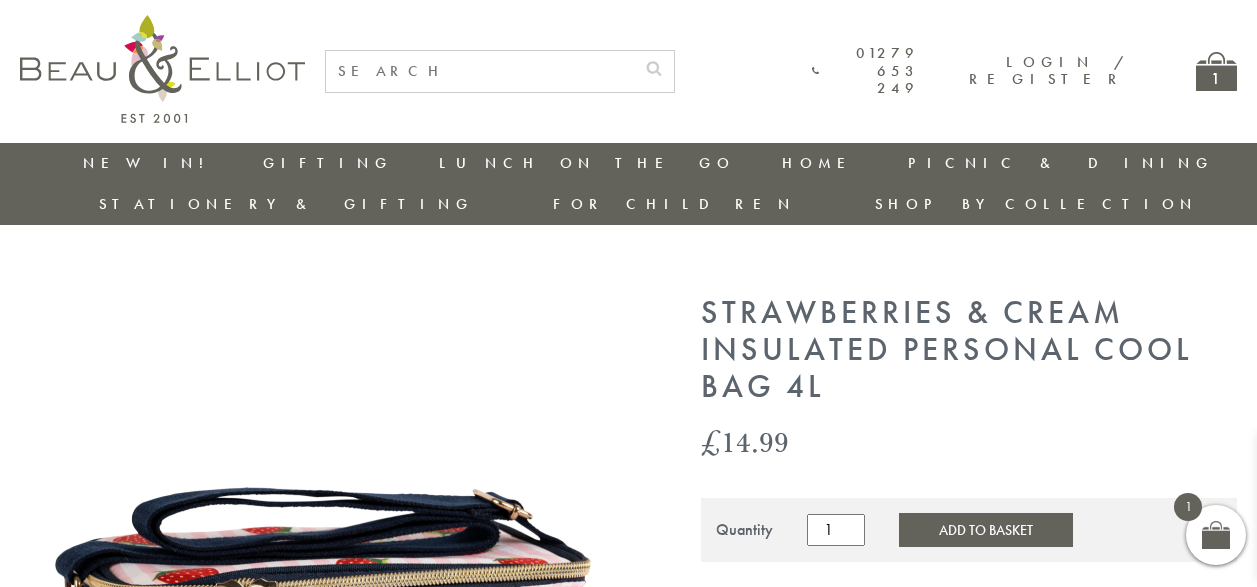 scroll, scrollTop: 0, scrollLeft: 0, axis: both 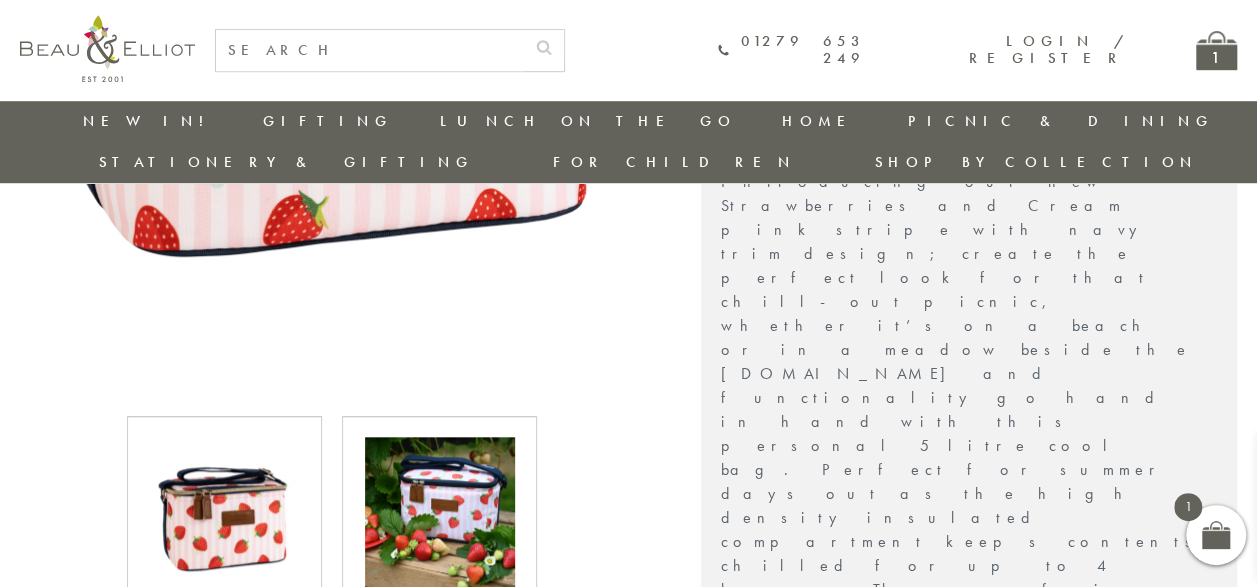 click at bounding box center (440, 512) 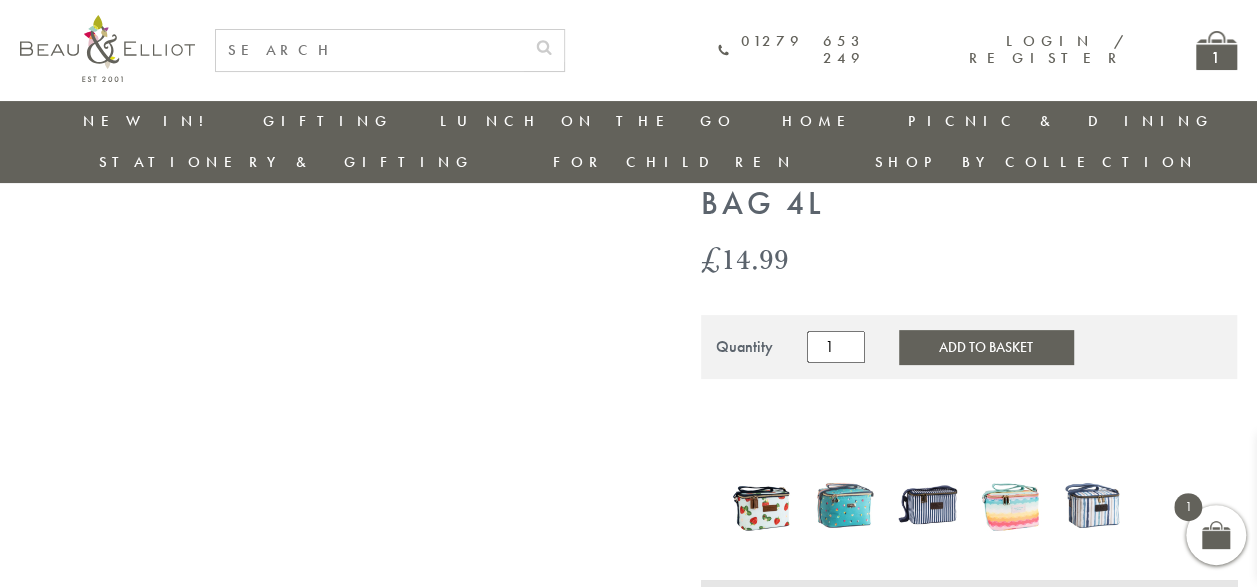 scroll, scrollTop: 101, scrollLeft: 0, axis: vertical 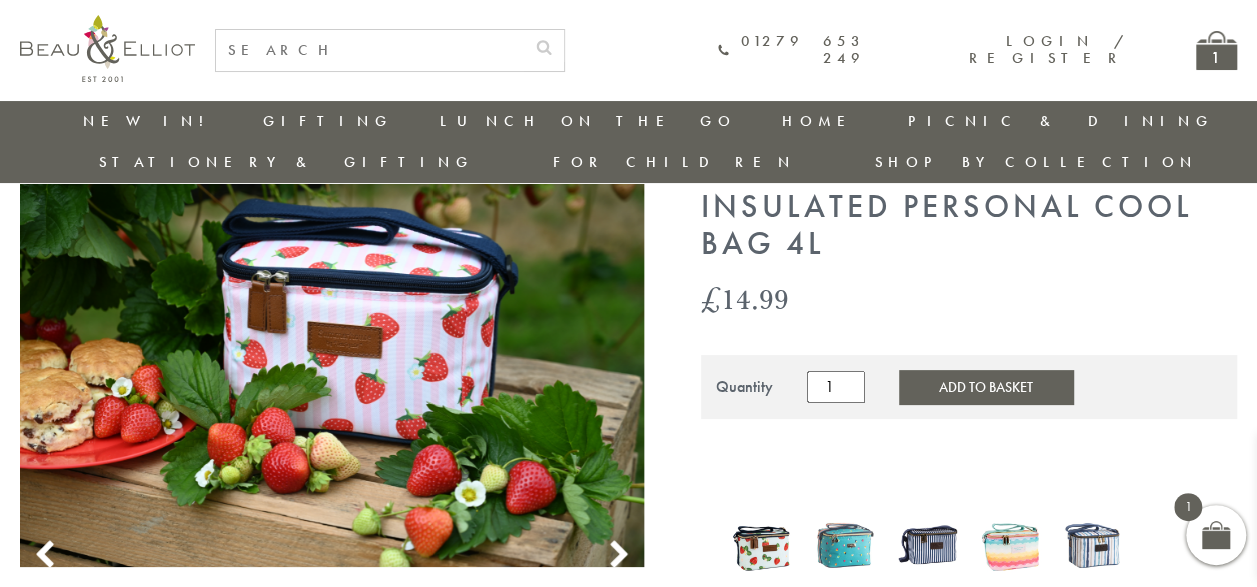 click 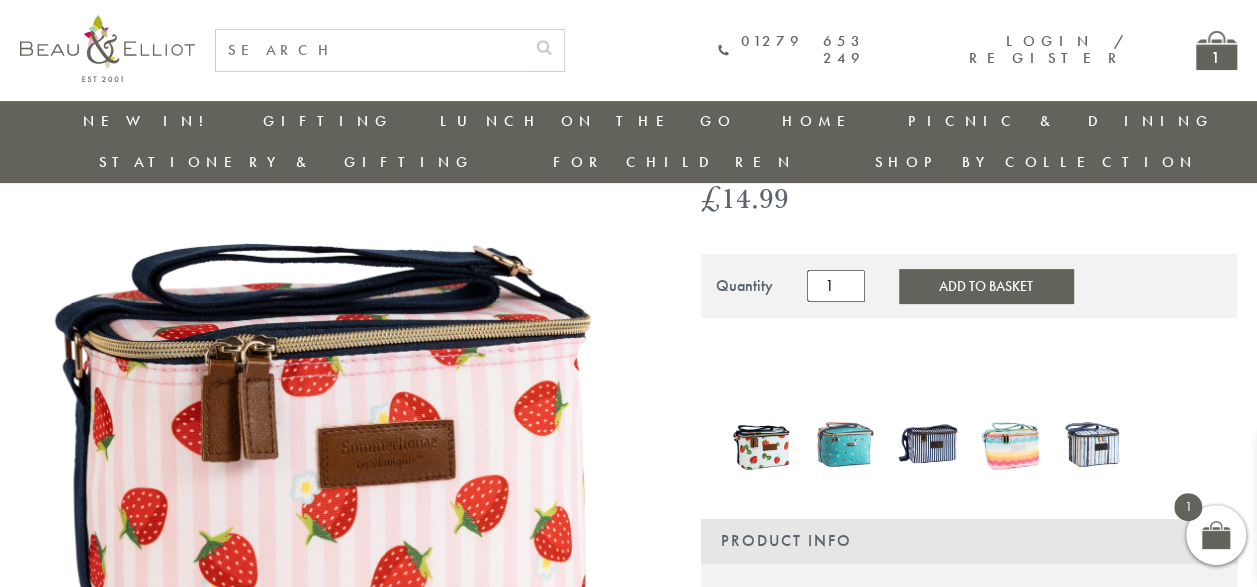 scroll, scrollTop: 141, scrollLeft: 0, axis: vertical 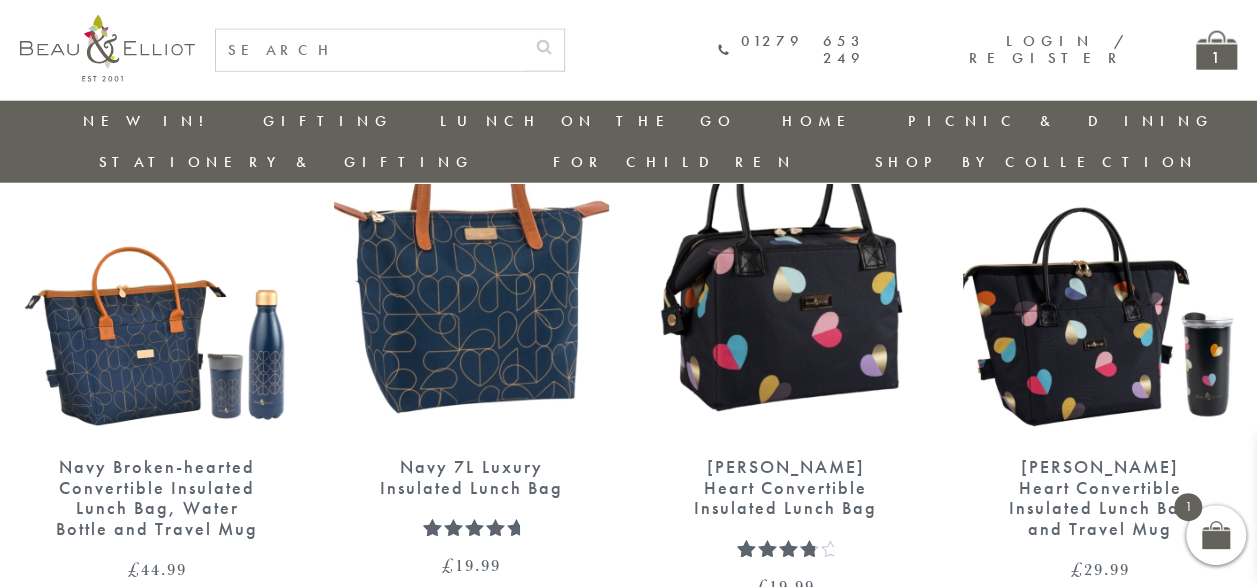 click at bounding box center [1100, 260] 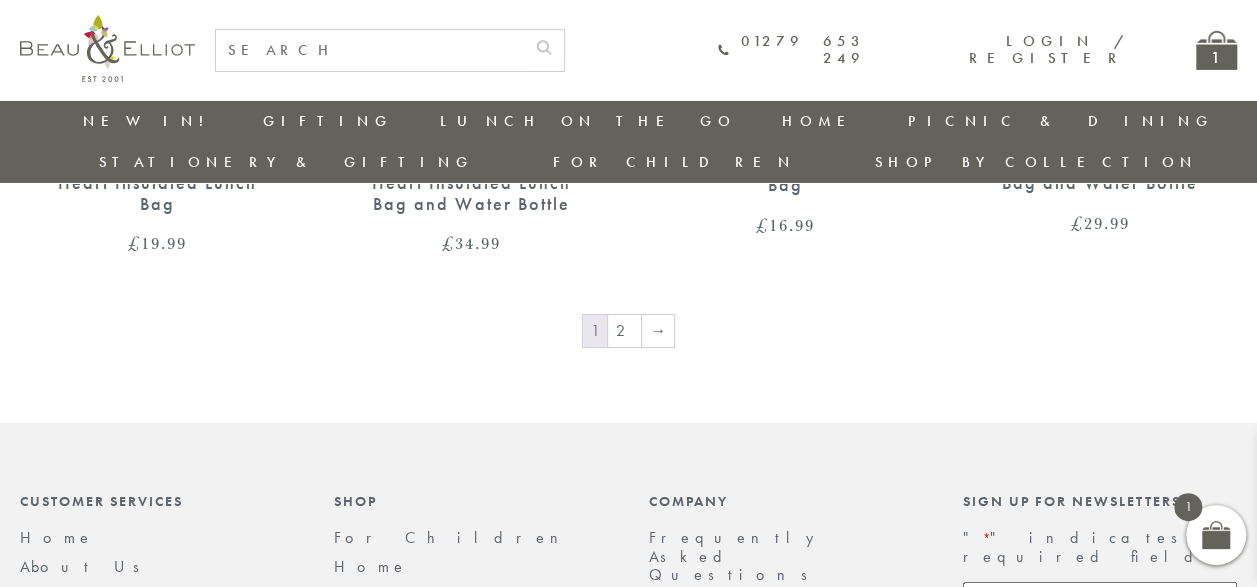 scroll, scrollTop: 3463, scrollLeft: 0, axis: vertical 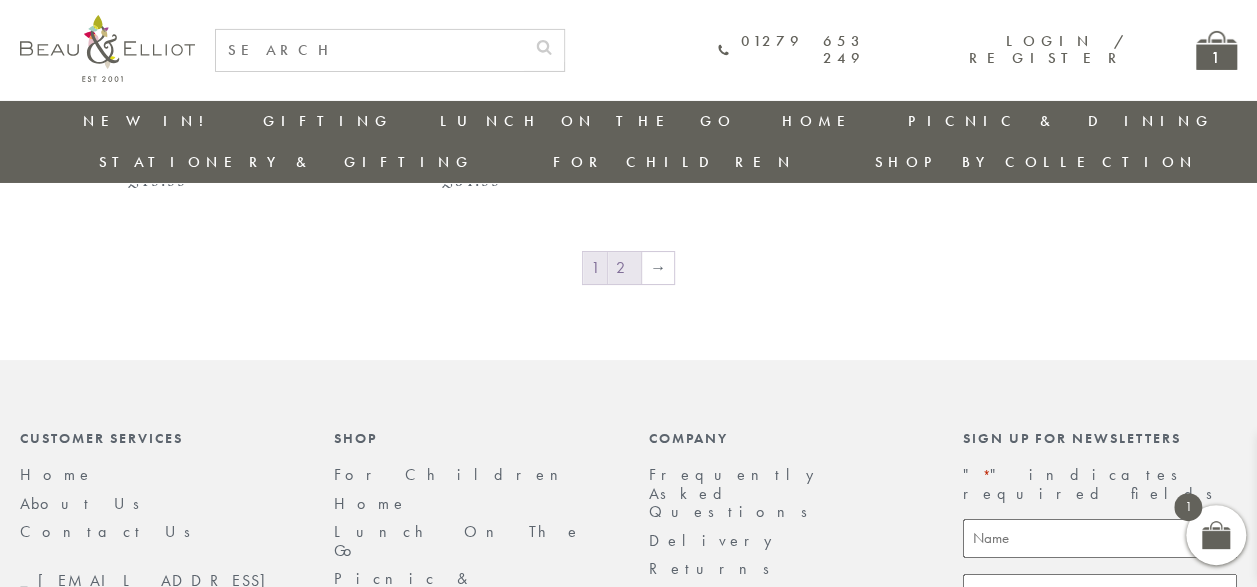click on "2" at bounding box center [624, 268] 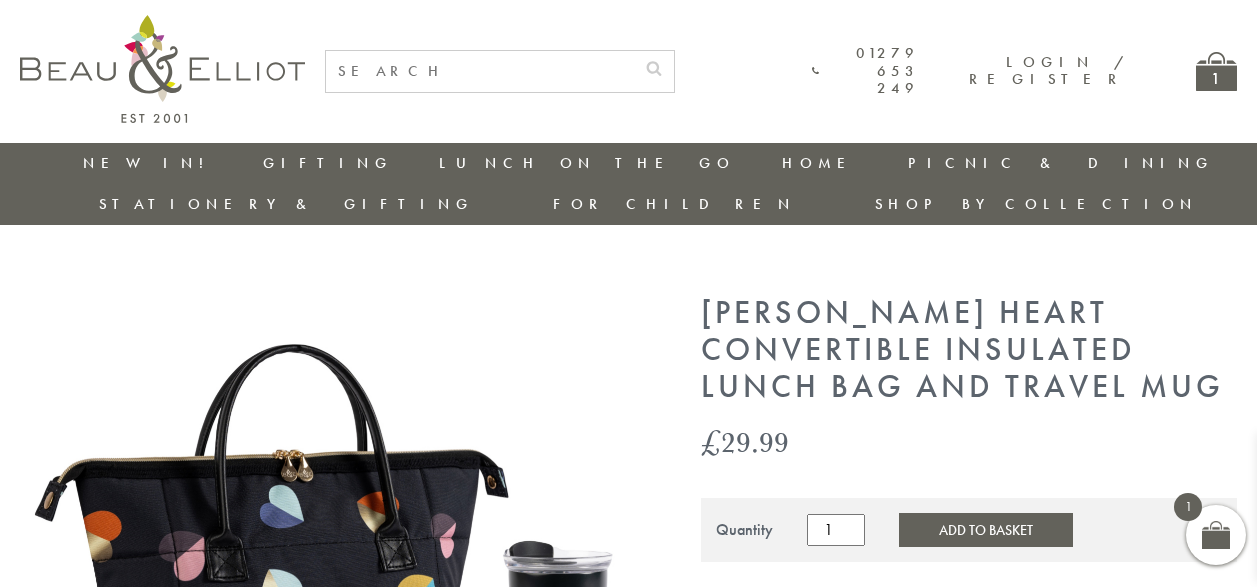 scroll, scrollTop: 0, scrollLeft: 0, axis: both 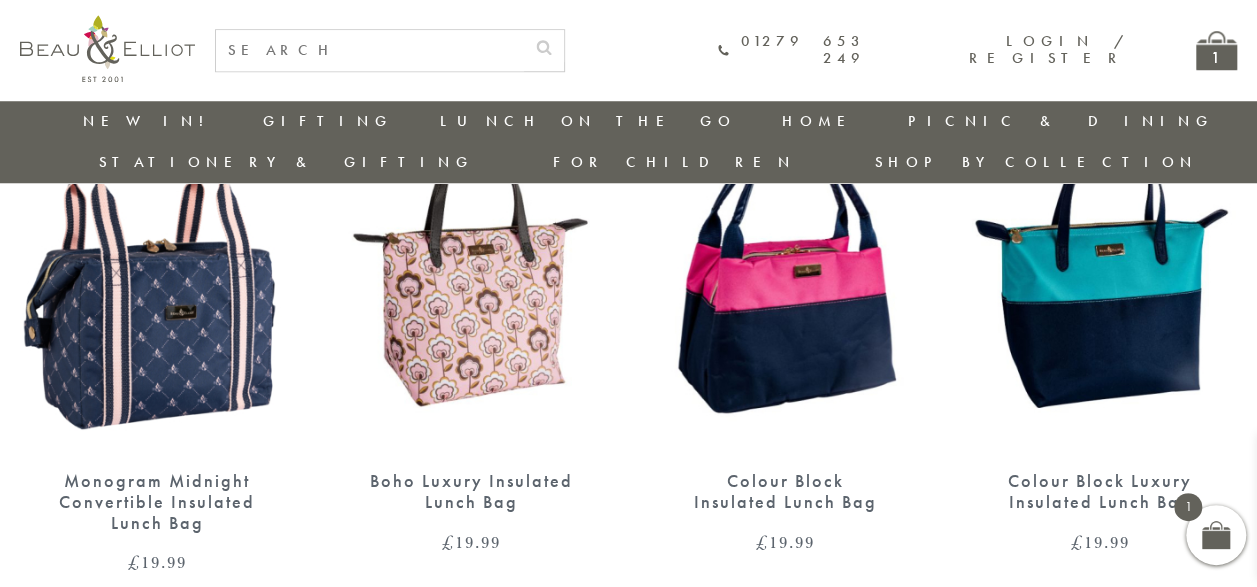 click at bounding box center [1100, 274] 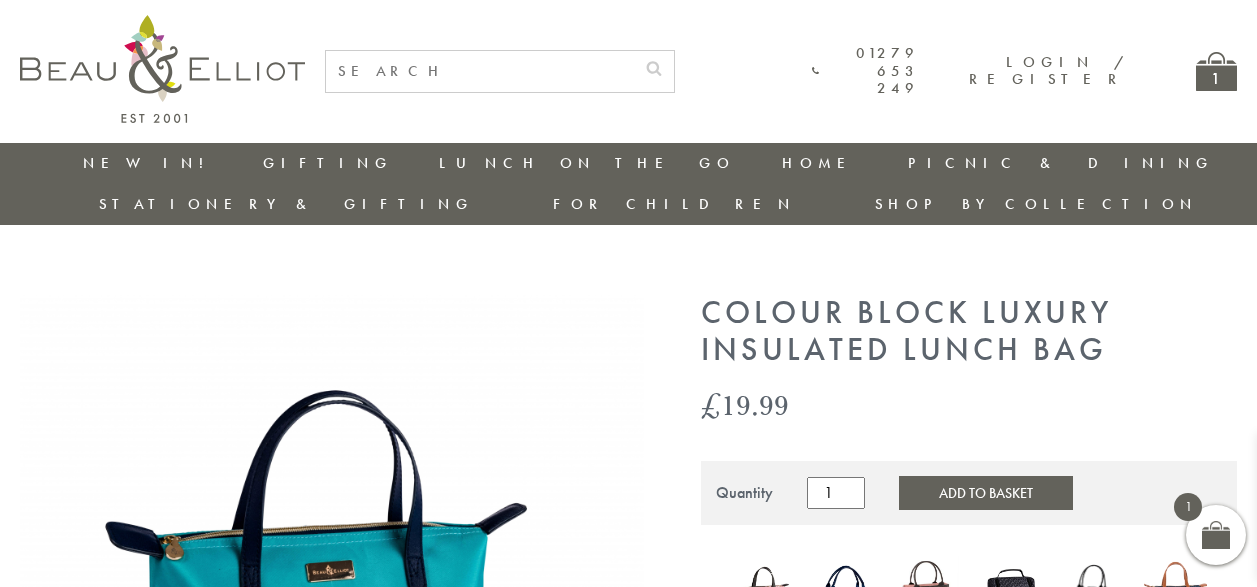 scroll, scrollTop: 0, scrollLeft: 0, axis: both 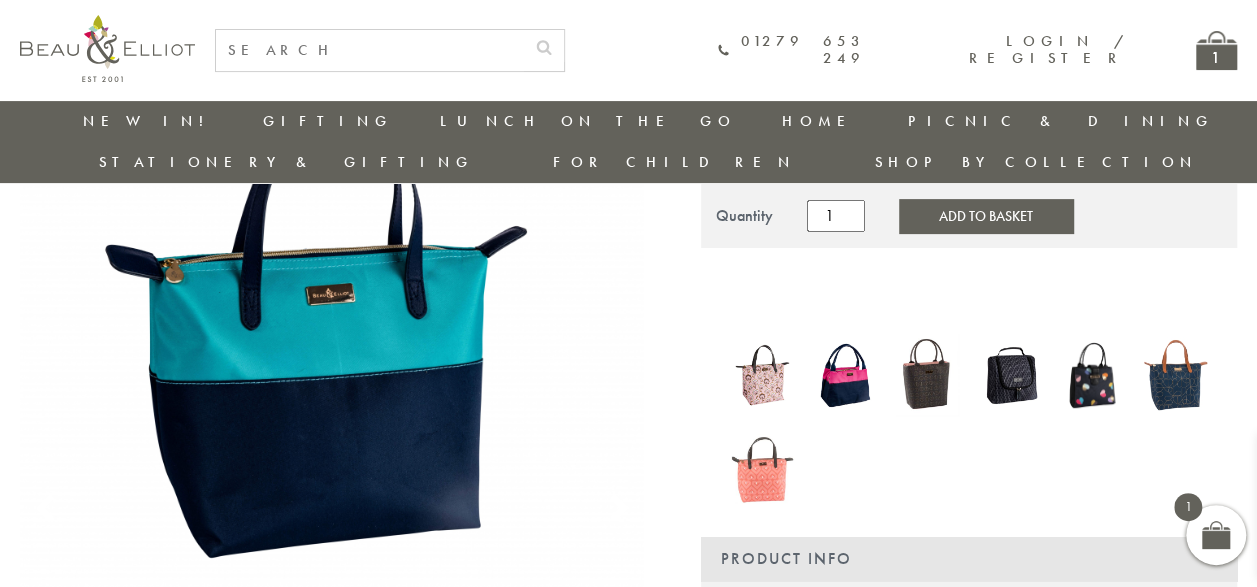 click at bounding box center (1093, 375) 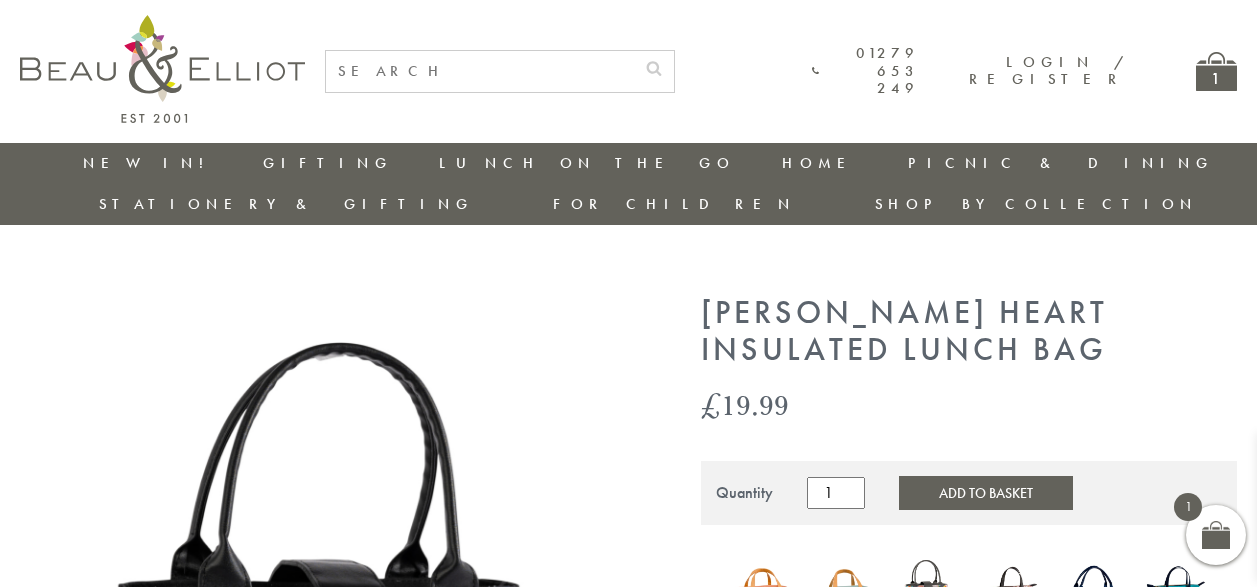 scroll, scrollTop: 0, scrollLeft: 0, axis: both 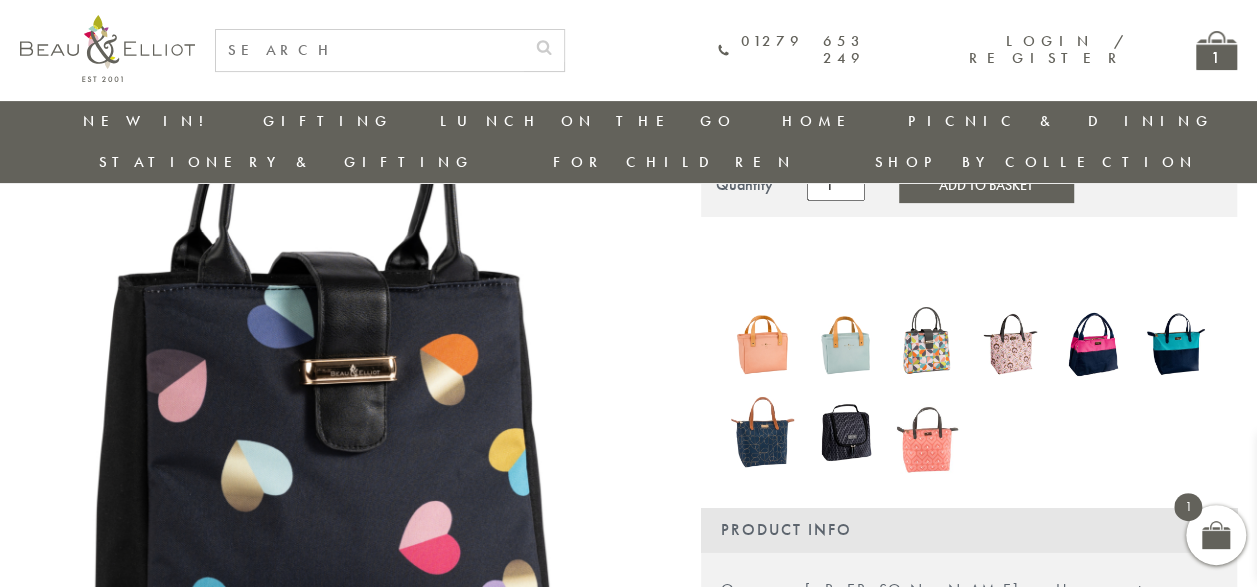 click at bounding box center [762, 432] 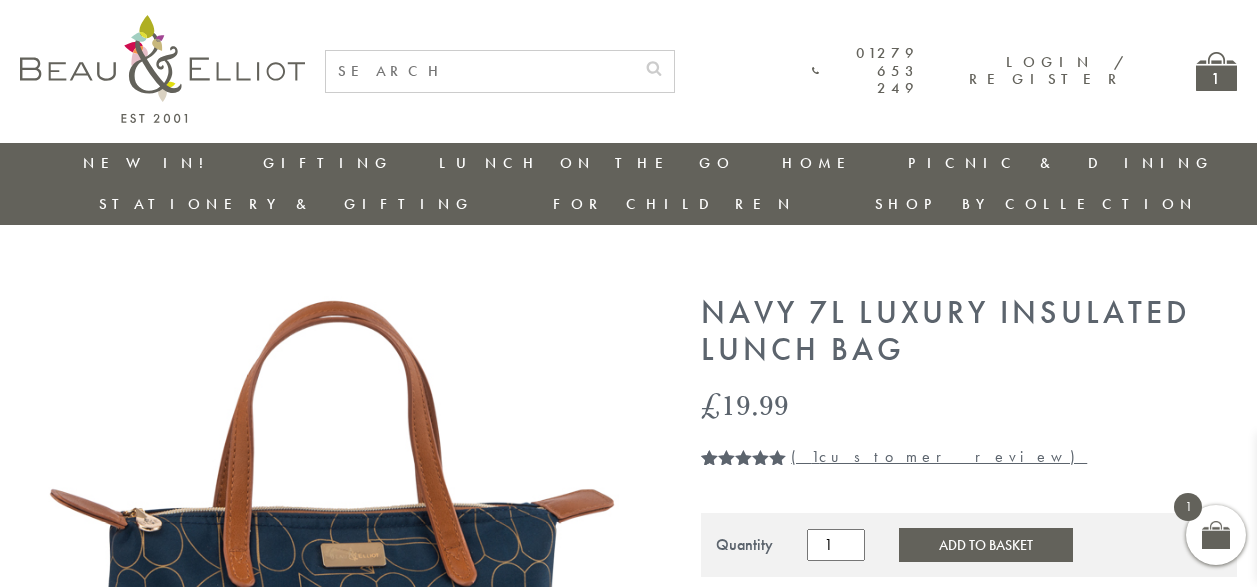 scroll, scrollTop: 0, scrollLeft: 0, axis: both 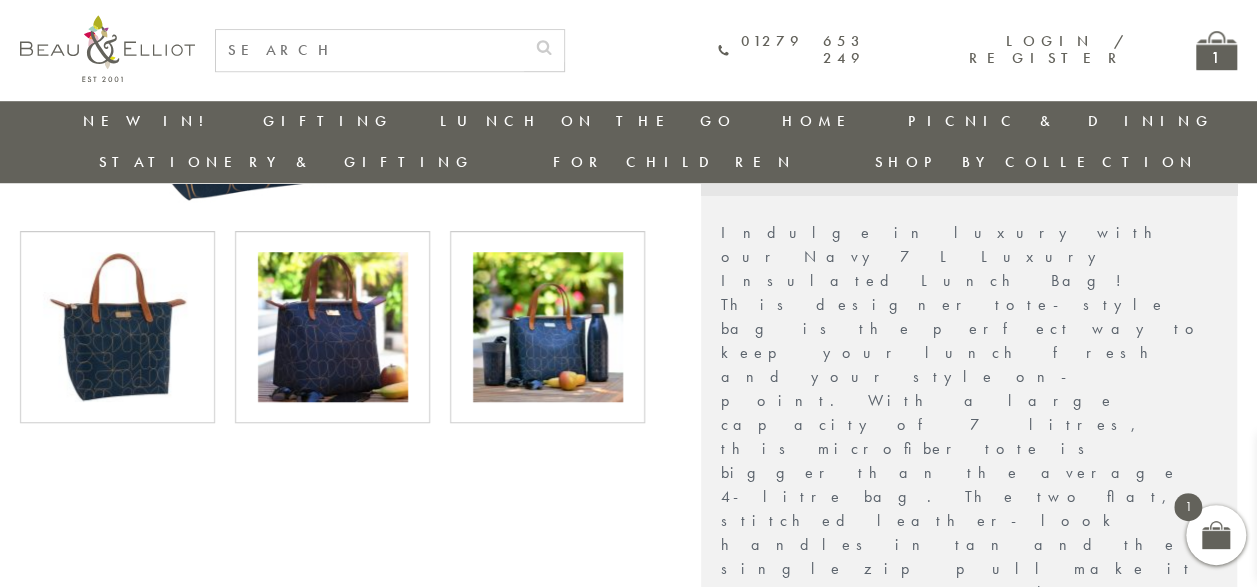 click at bounding box center [548, 327] 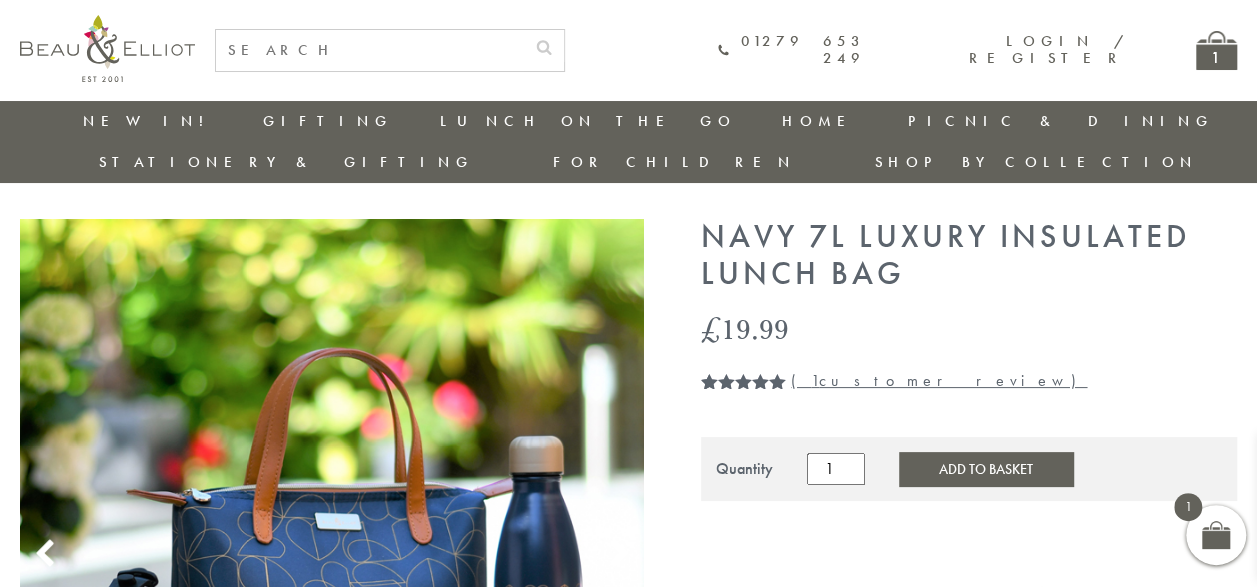 scroll, scrollTop: 0, scrollLeft: 0, axis: both 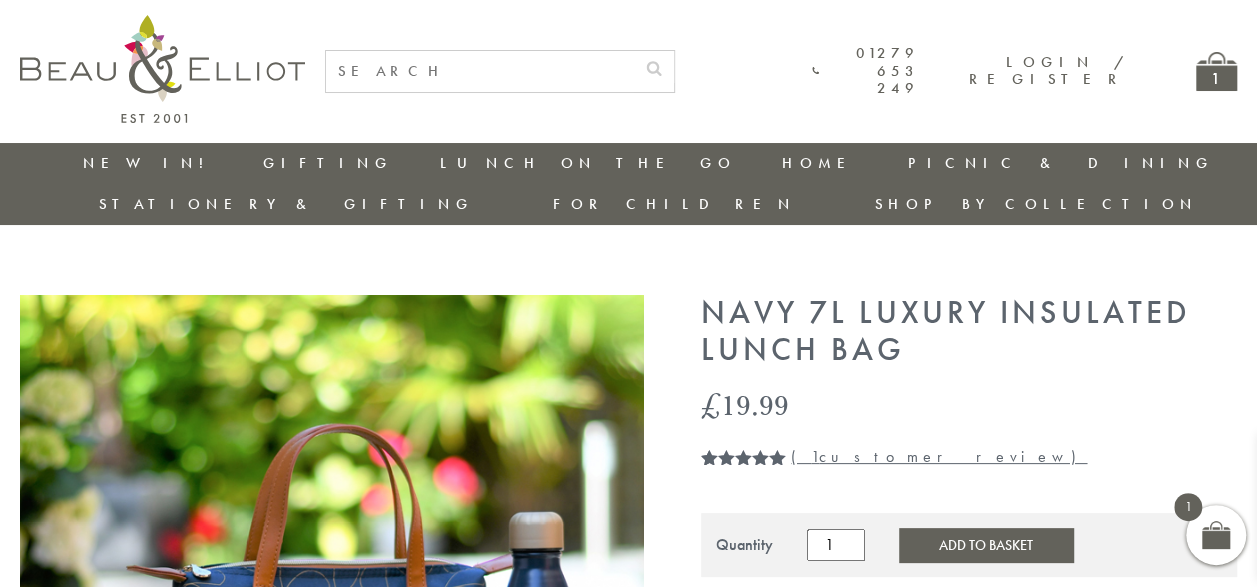 click on "1" at bounding box center [1216, 71] 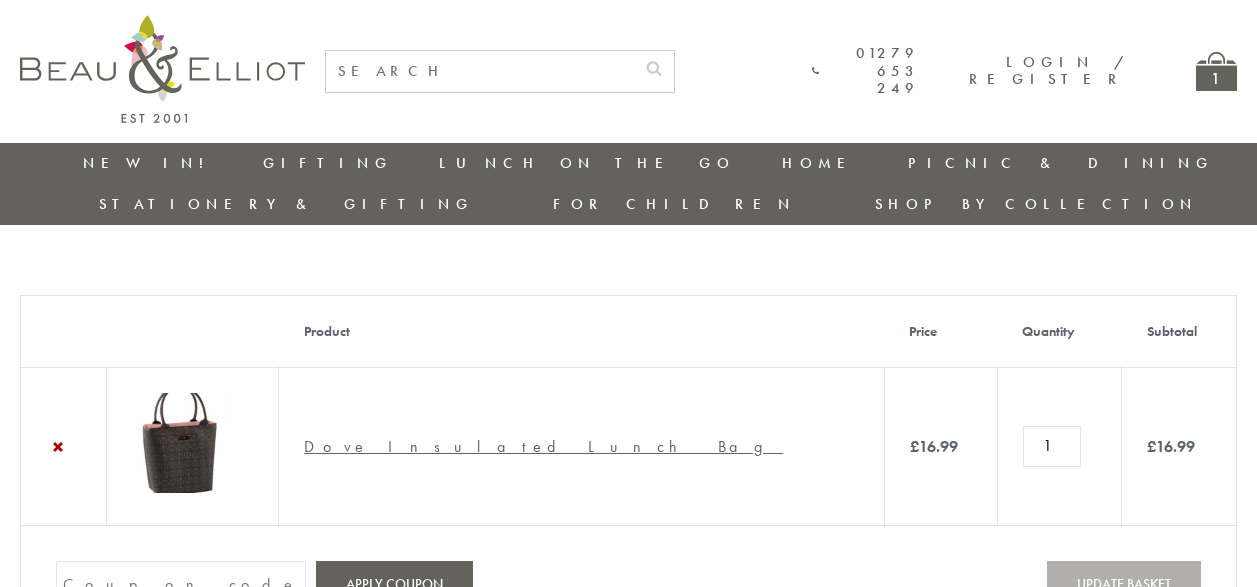 scroll, scrollTop: 0, scrollLeft: 0, axis: both 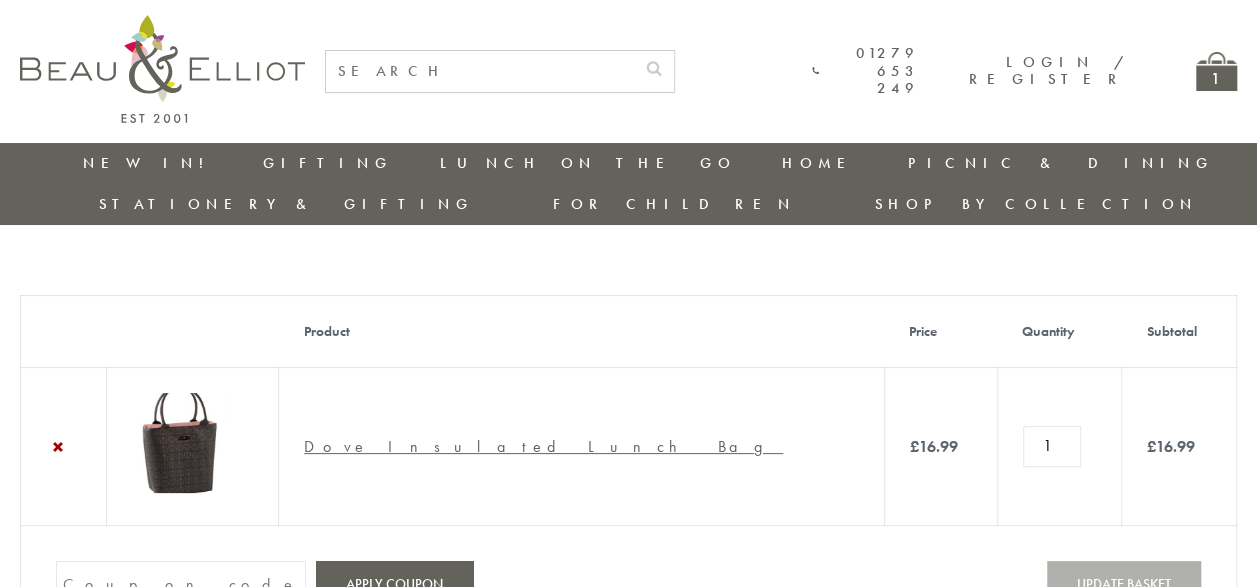 click on "Dove Insulated Lunch Bag" at bounding box center [543, 446] 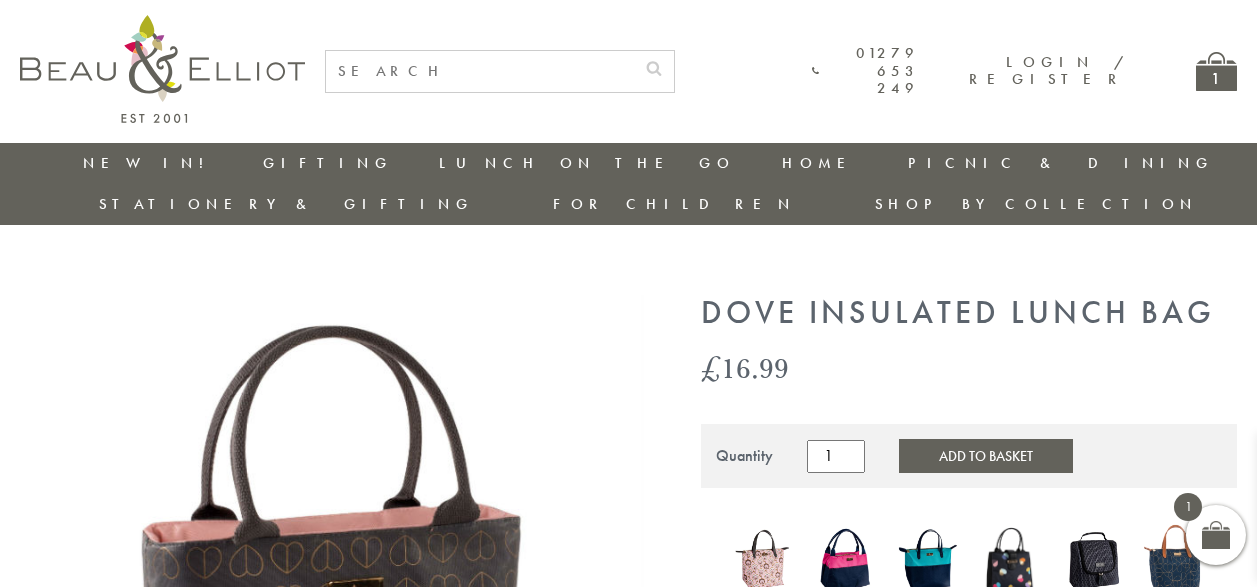 scroll, scrollTop: 0, scrollLeft: 0, axis: both 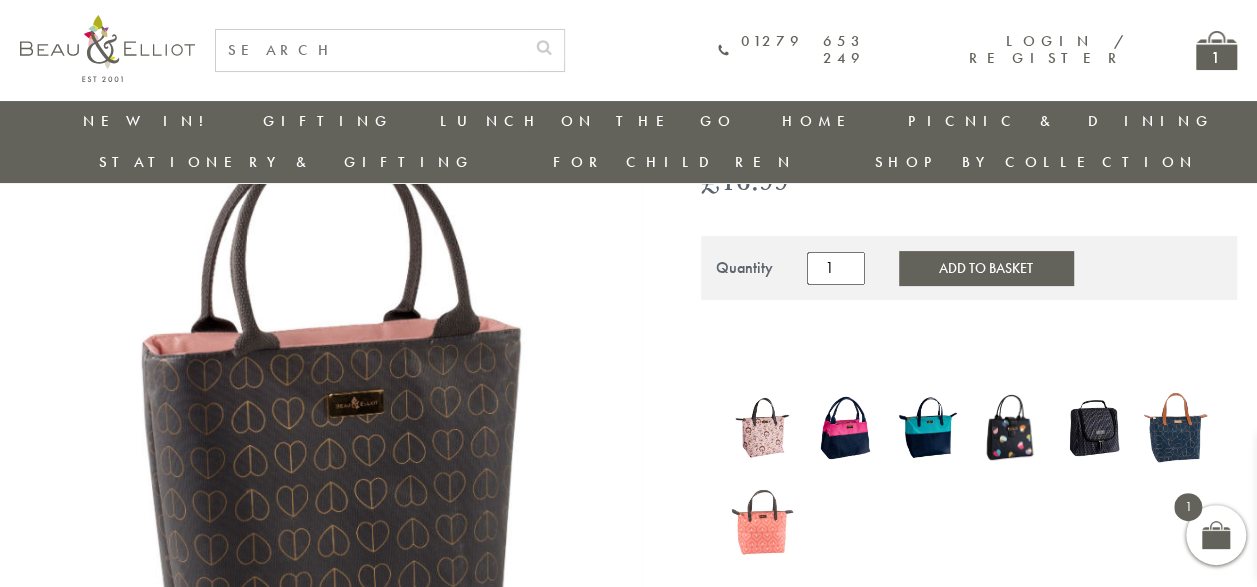 click at bounding box center [332, 419] 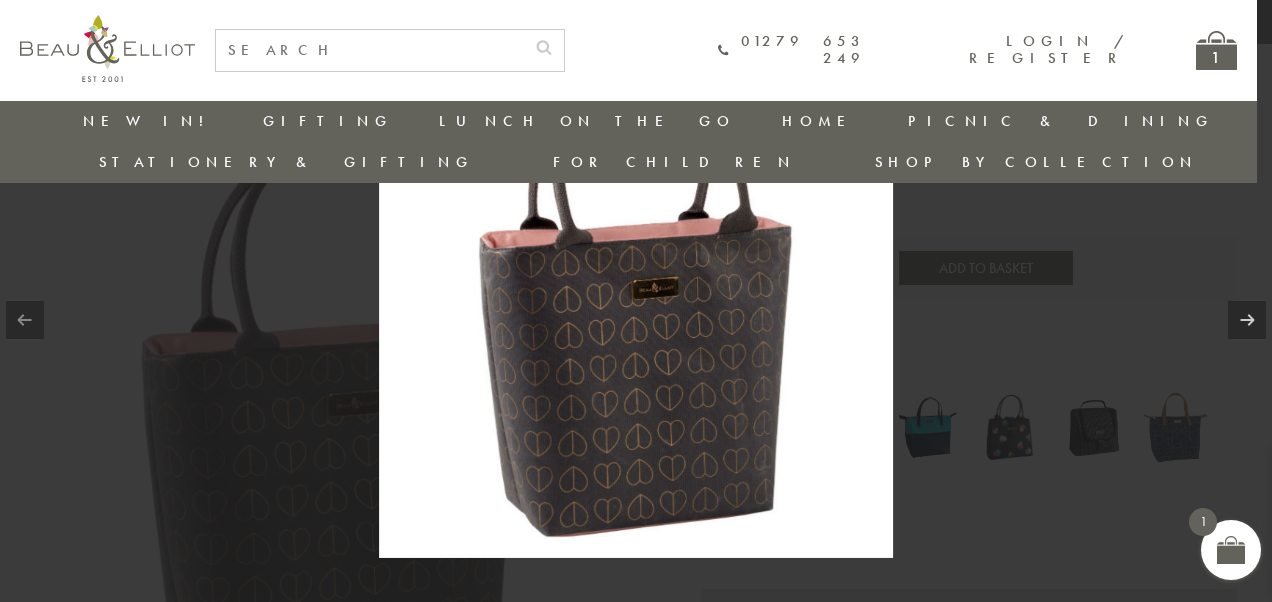 click at bounding box center [636, 301] 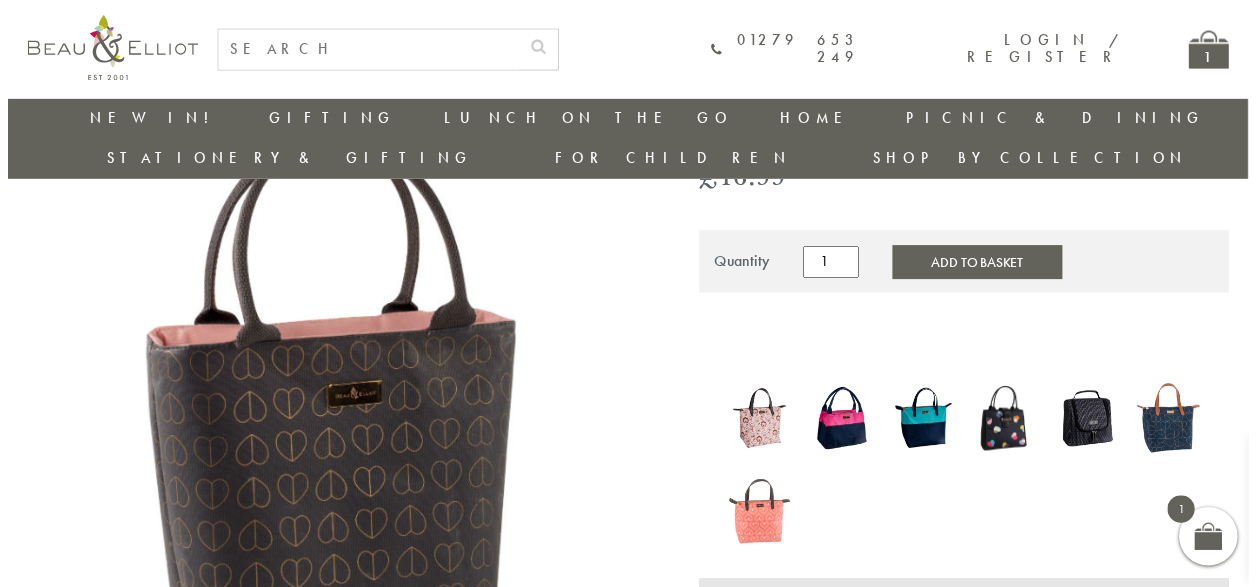 scroll, scrollTop: 212, scrollLeft: 0, axis: vertical 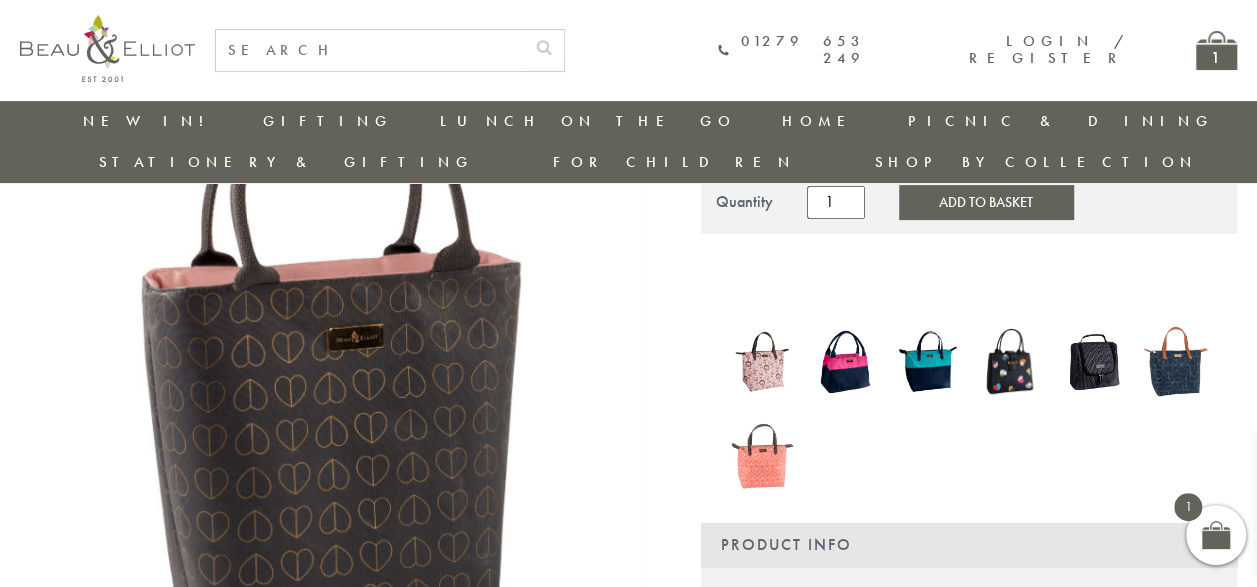 click at bounding box center (1175, 362) 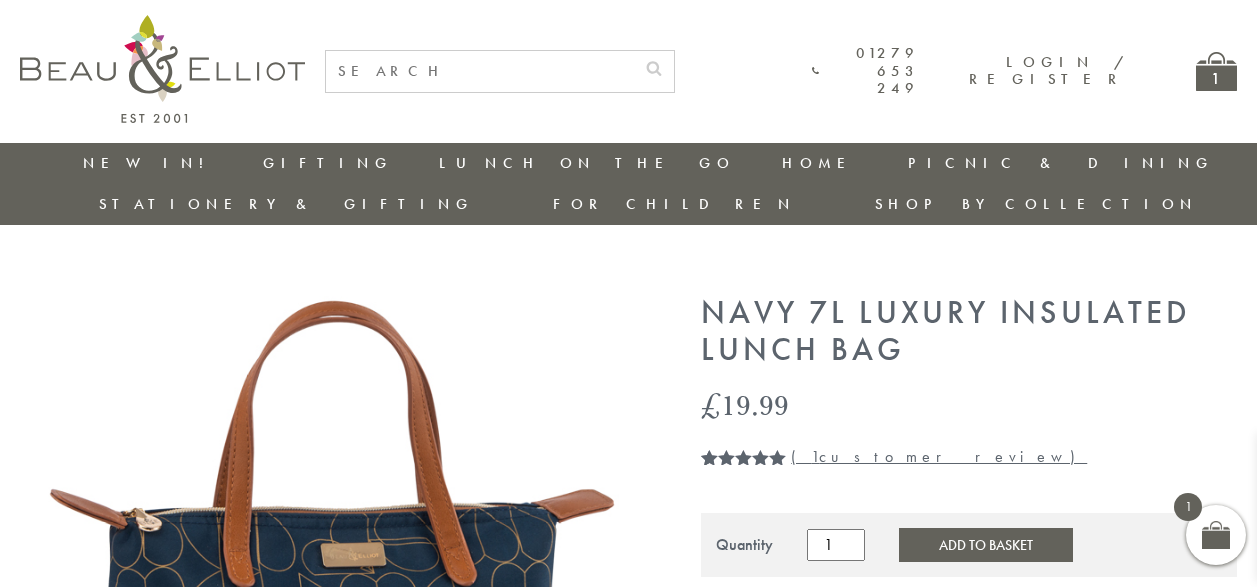 scroll, scrollTop: 0, scrollLeft: 0, axis: both 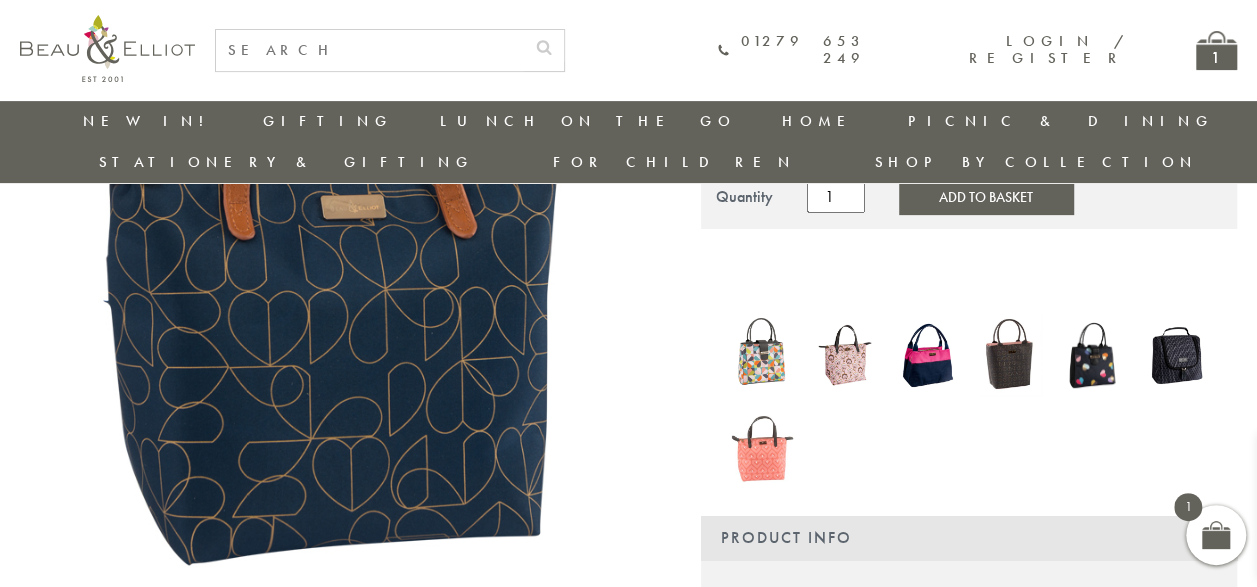 click at bounding box center [1010, 354] 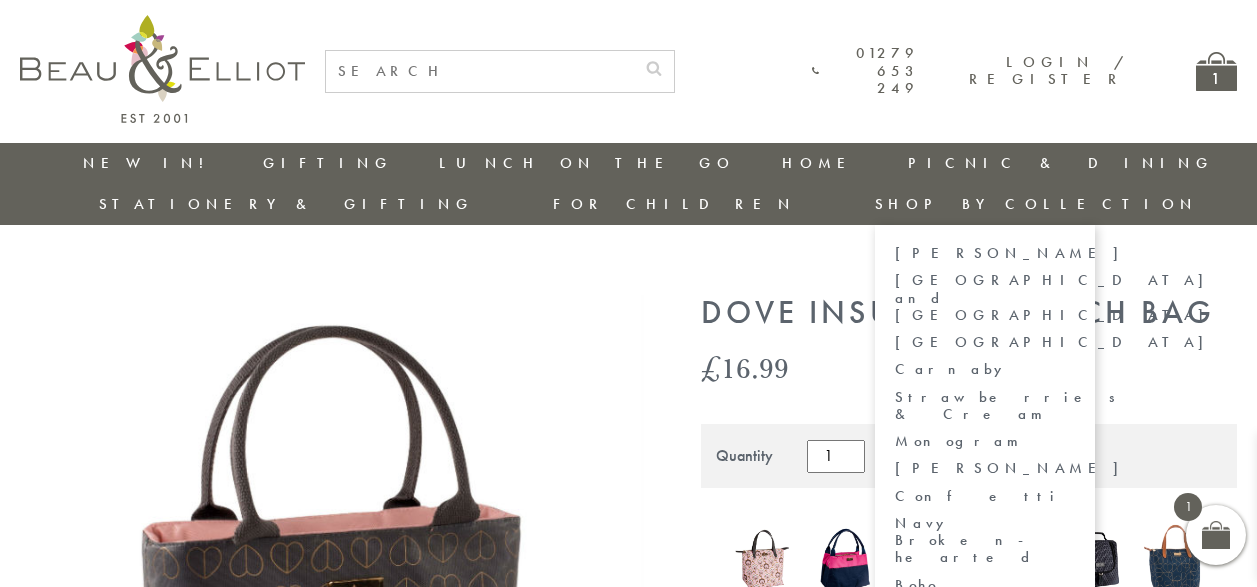 scroll, scrollTop: 0, scrollLeft: 0, axis: both 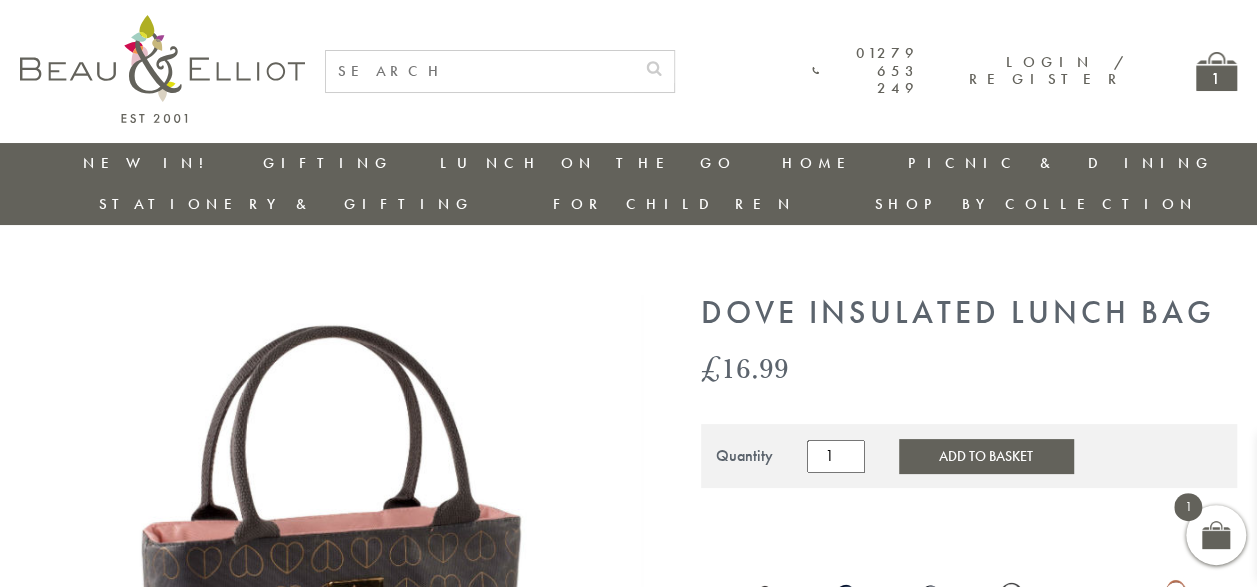 click on "1" at bounding box center (1216, 71) 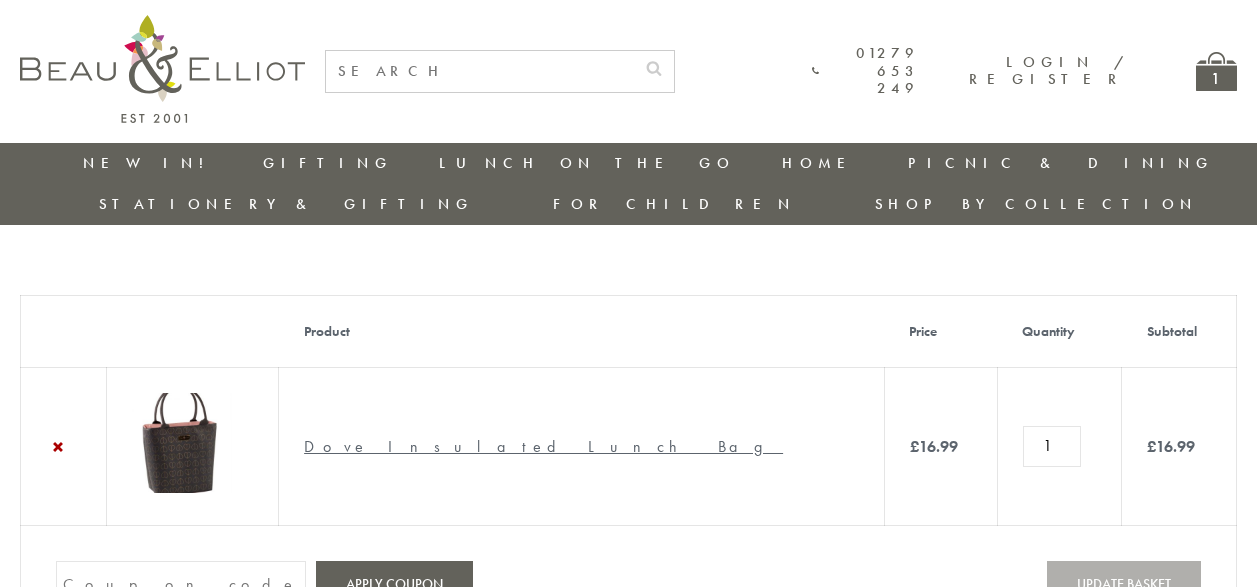 scroll, scrollTop: 0, scrollLeft: 0, axis: both 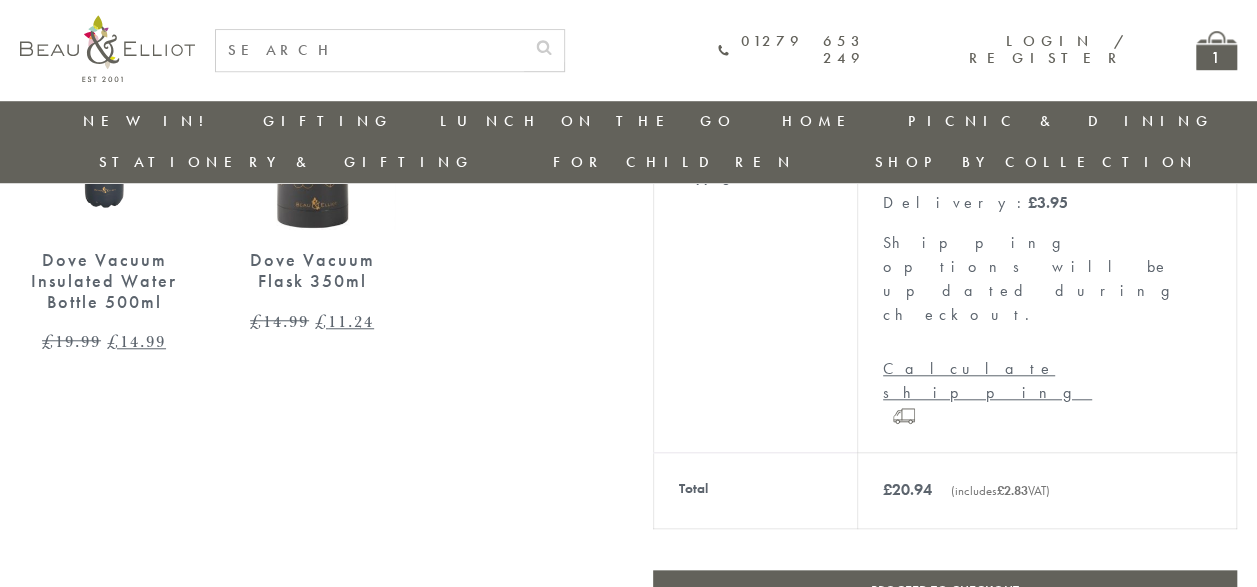 click on "Proceed to checkout" at bounding box center (945, 591) 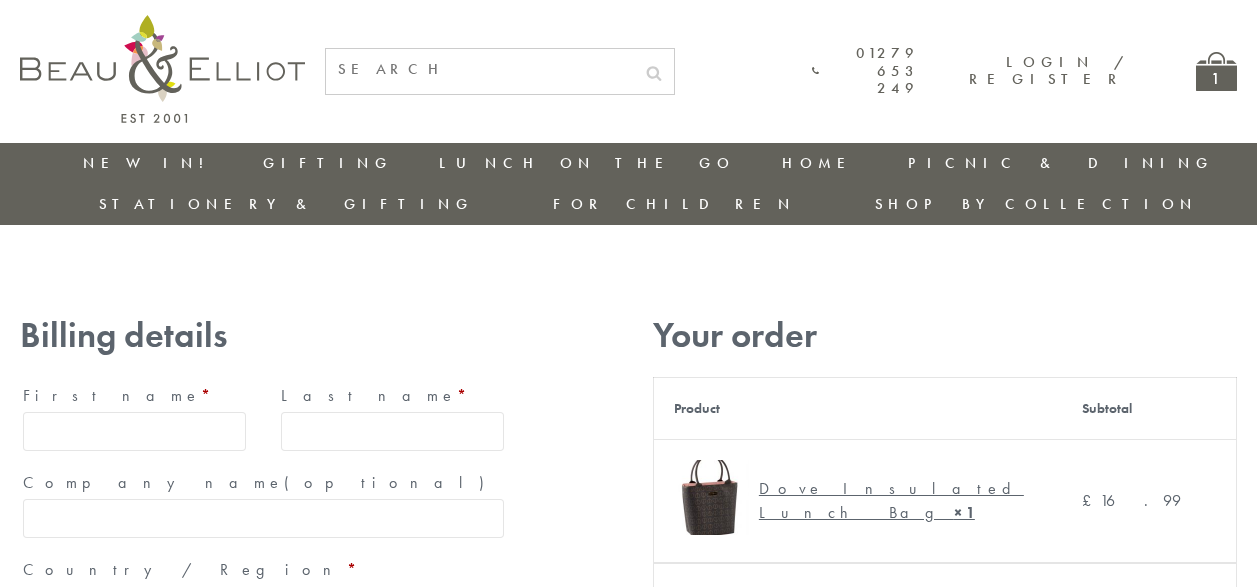 scroll, scrollTop: 0, scrollLeft: 0, axis: both 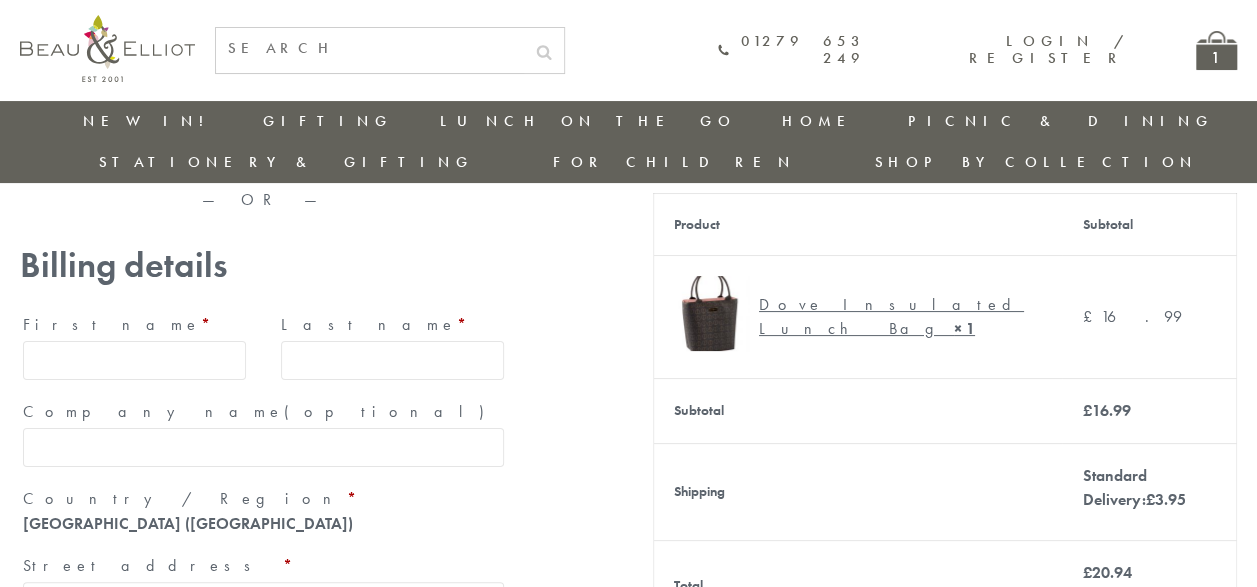 click on "First name  *" at bounding box center (134, 360) 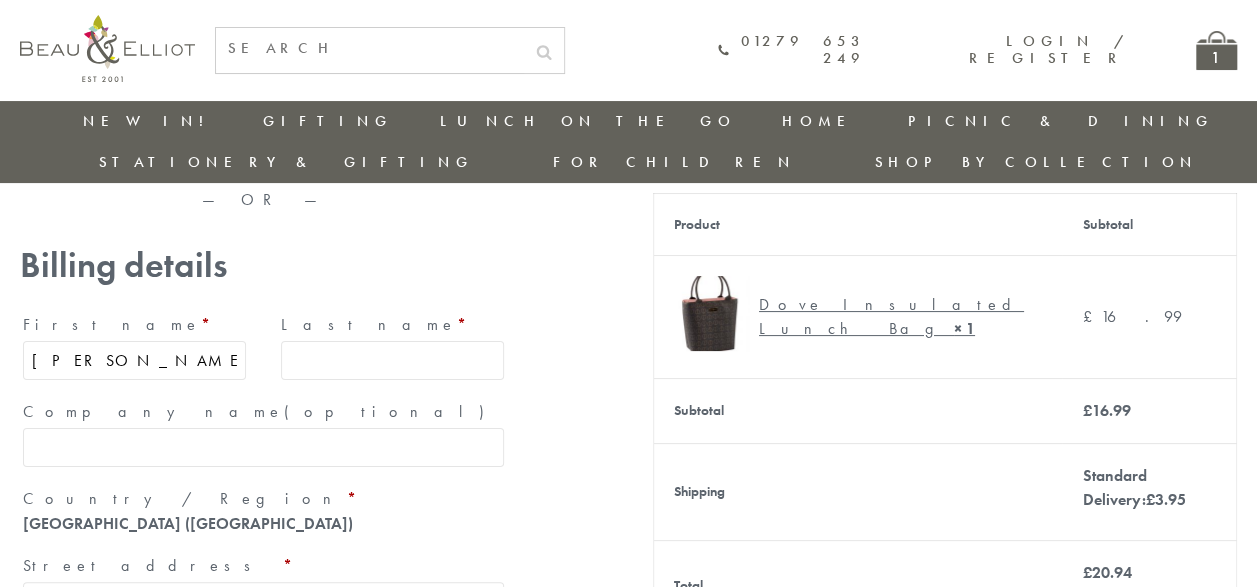 type on "[PERSON_NAME]" 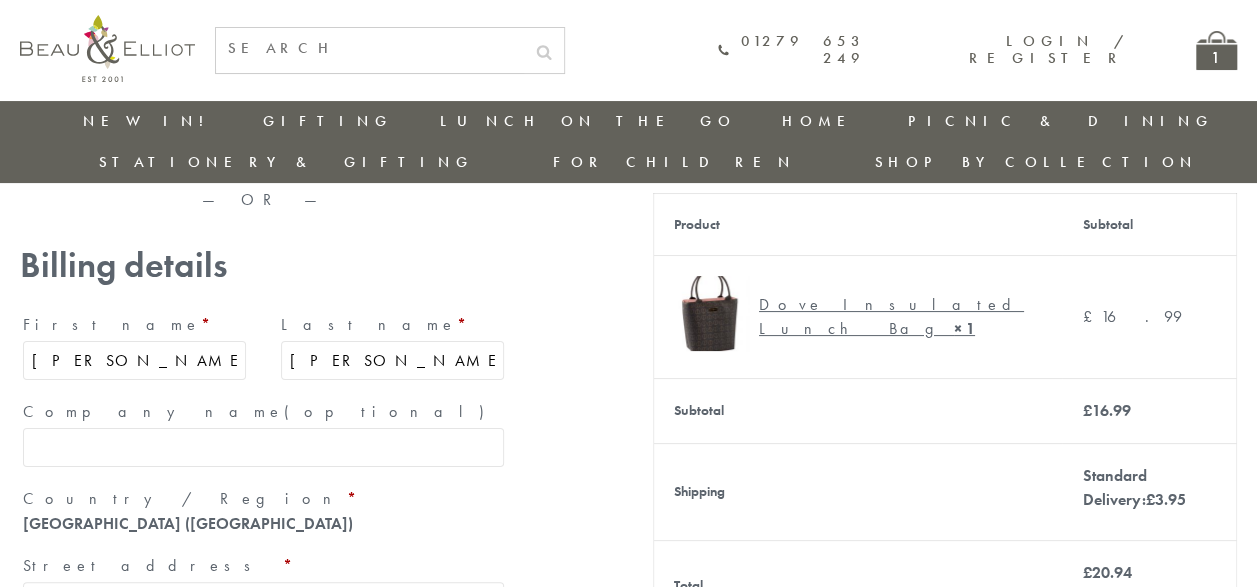 type on "[PERSON_NAME]" 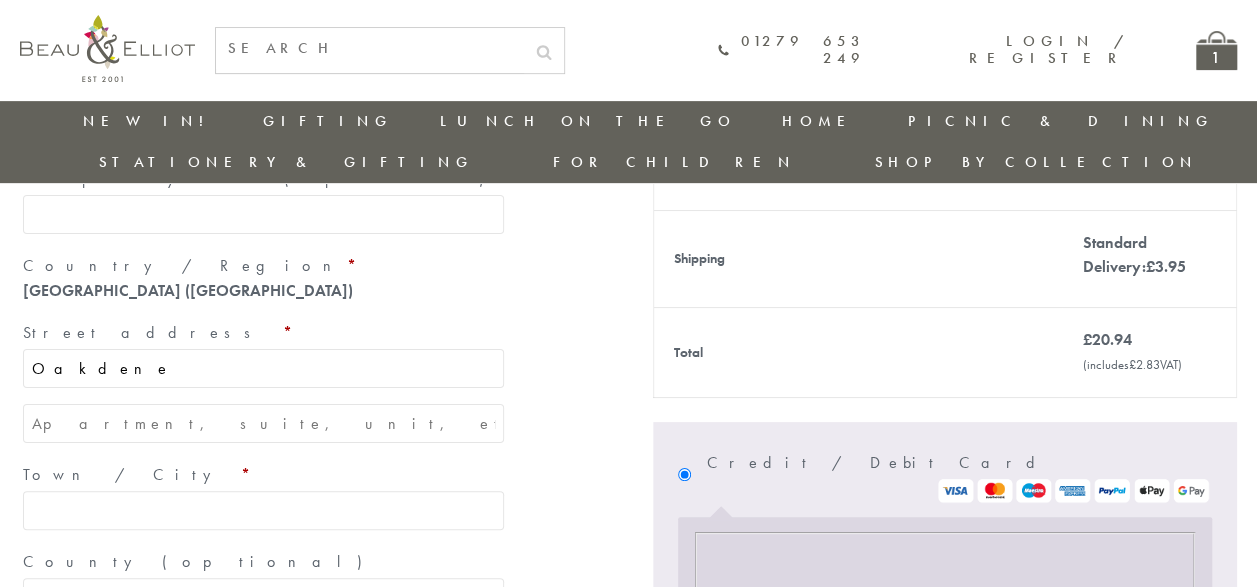 scroll, scrollTop: 460, scrollLeft: 0, axis: vertical 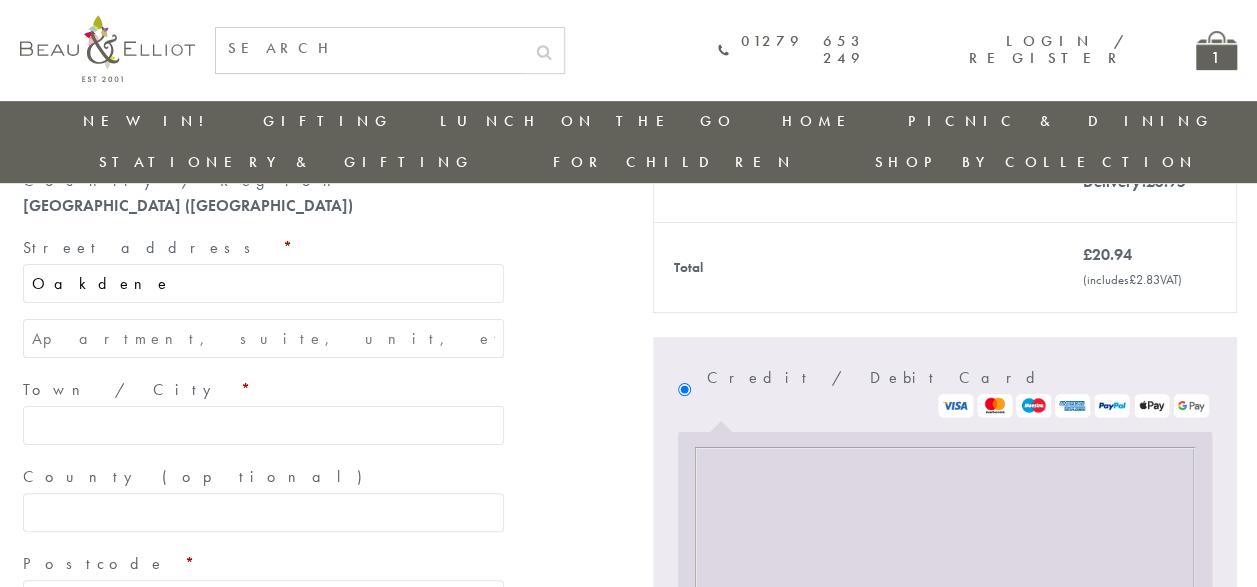 click on "Oakdene" at bounding box center (263, 283) 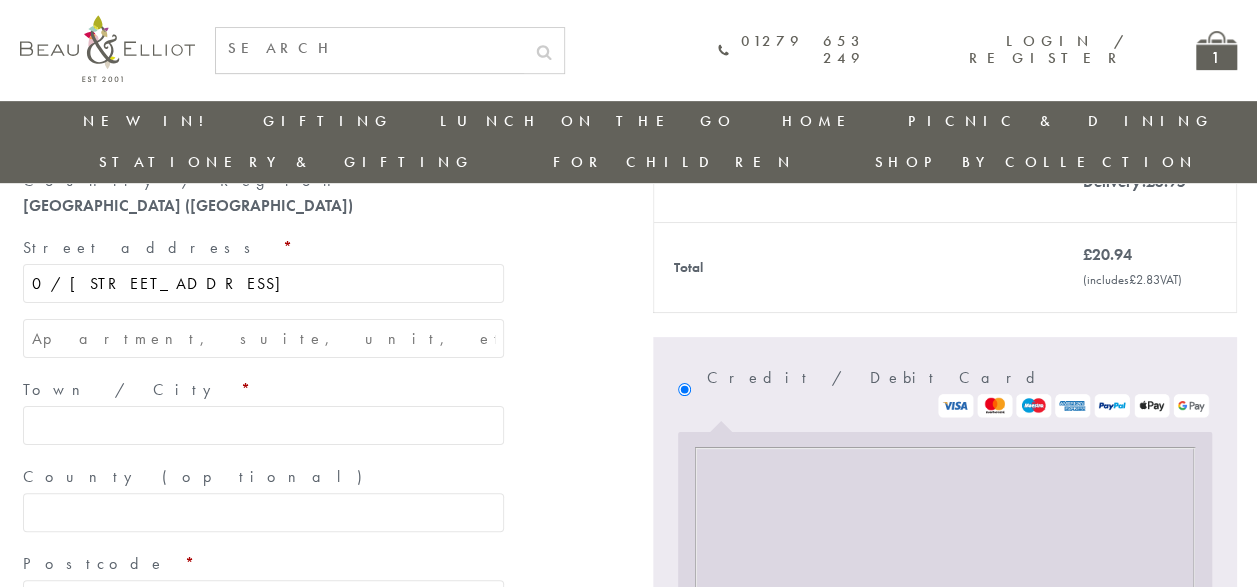 type on "0/[STREET_ADDRESS]" 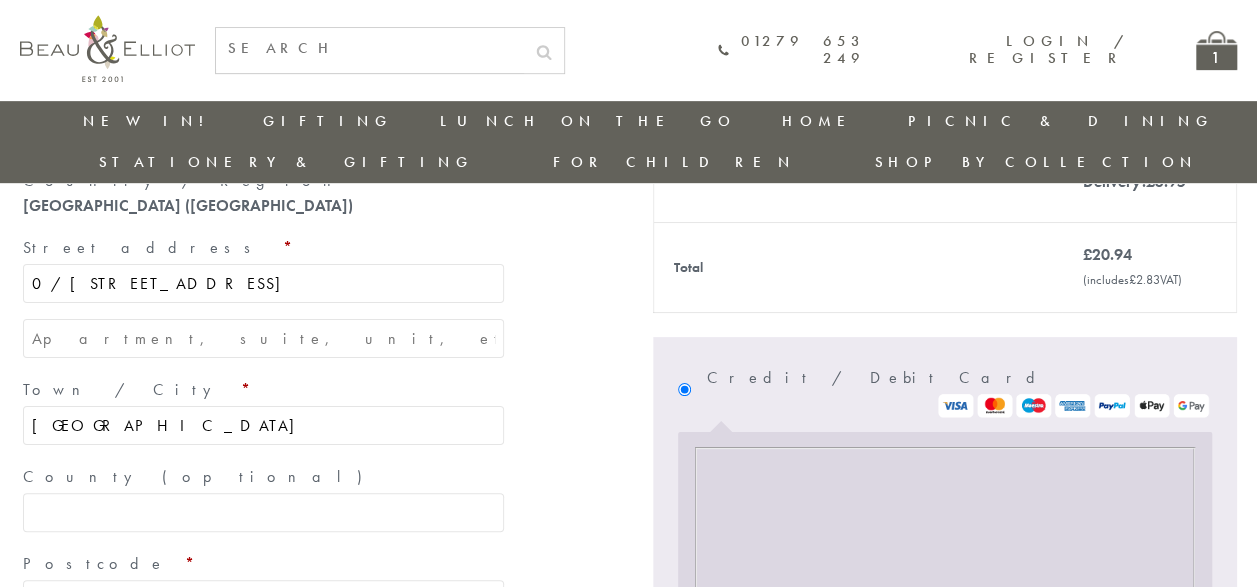 type on "[GEOGRAPHIC_DATA]" 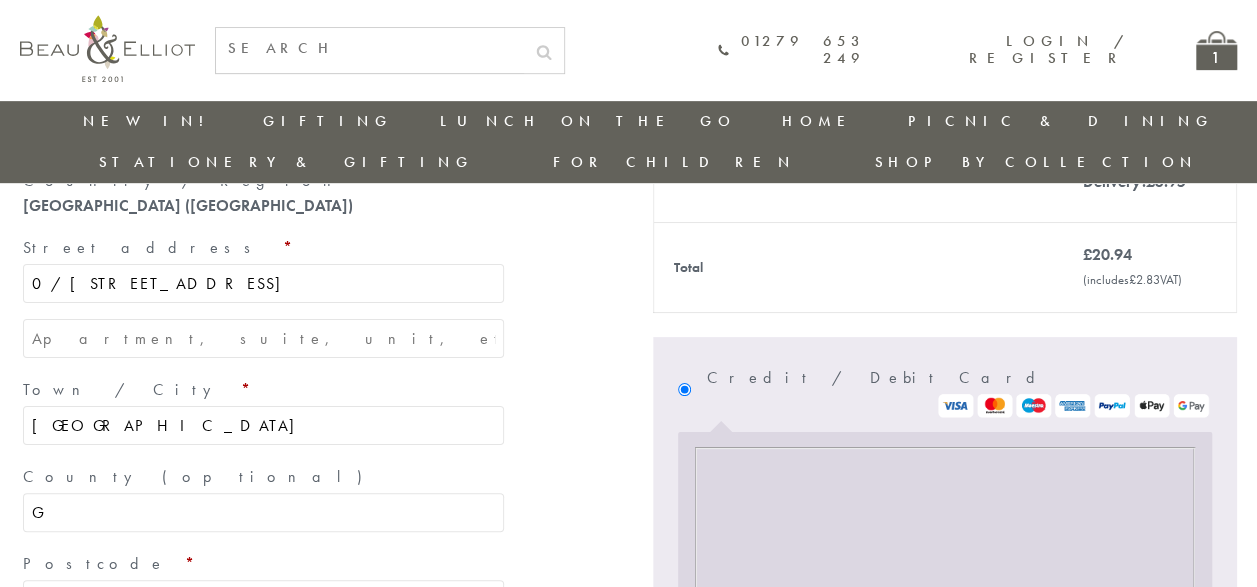 type 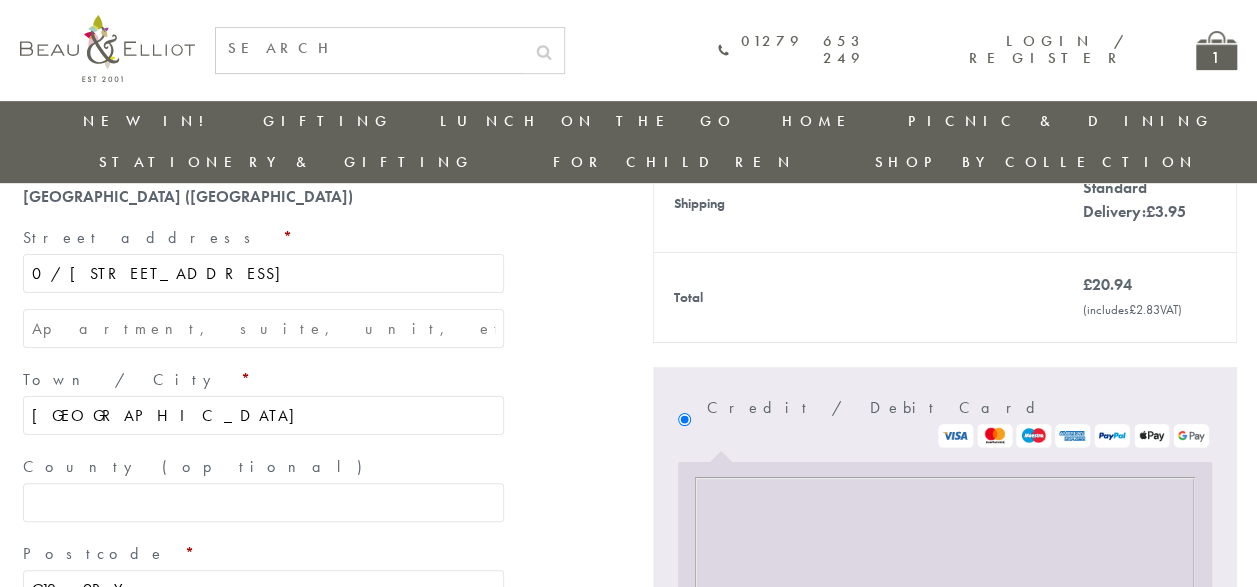 scroll, scrollTop: 420, scrollLeft: 0, axis: vertical 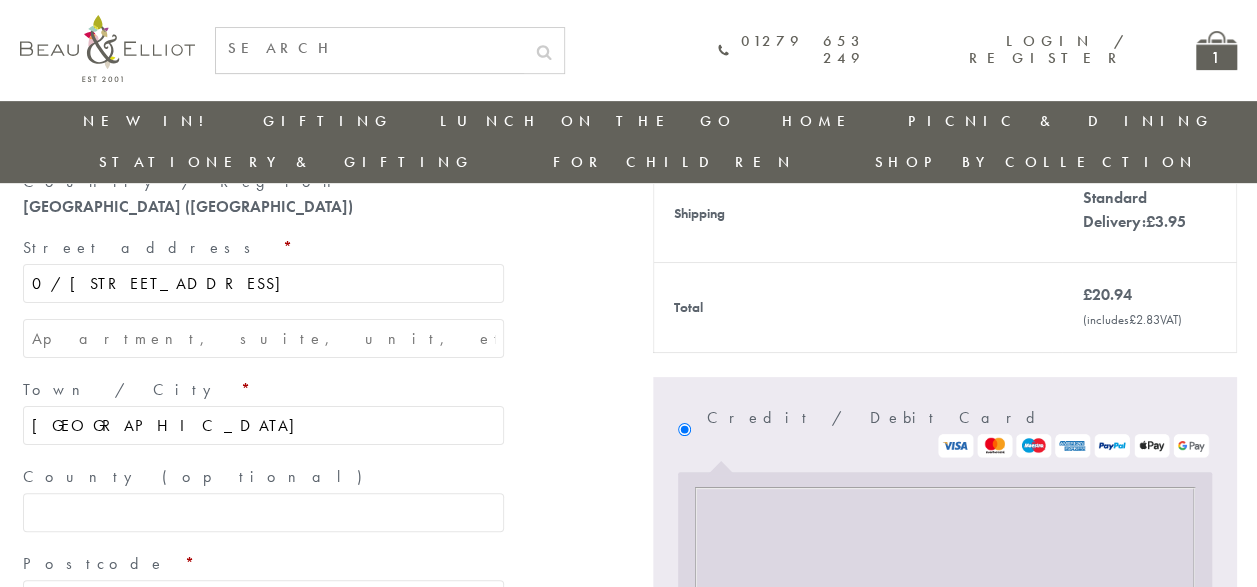 type on "G12 9RY" 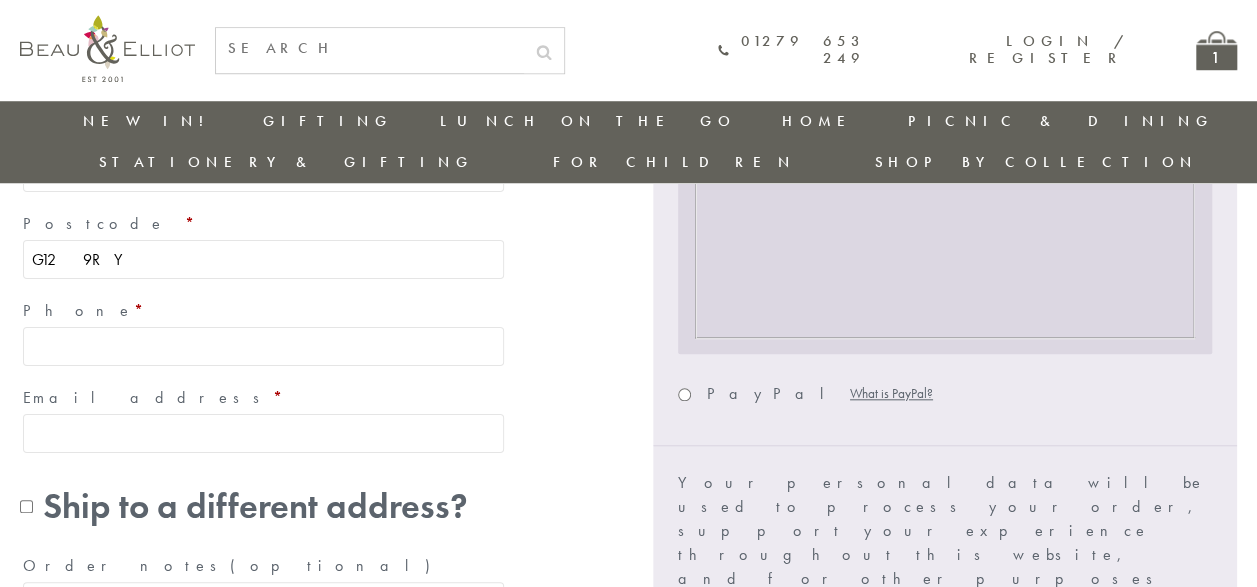 scroll, scrollTop: 840, scrollLeft: 0, axis: vertical 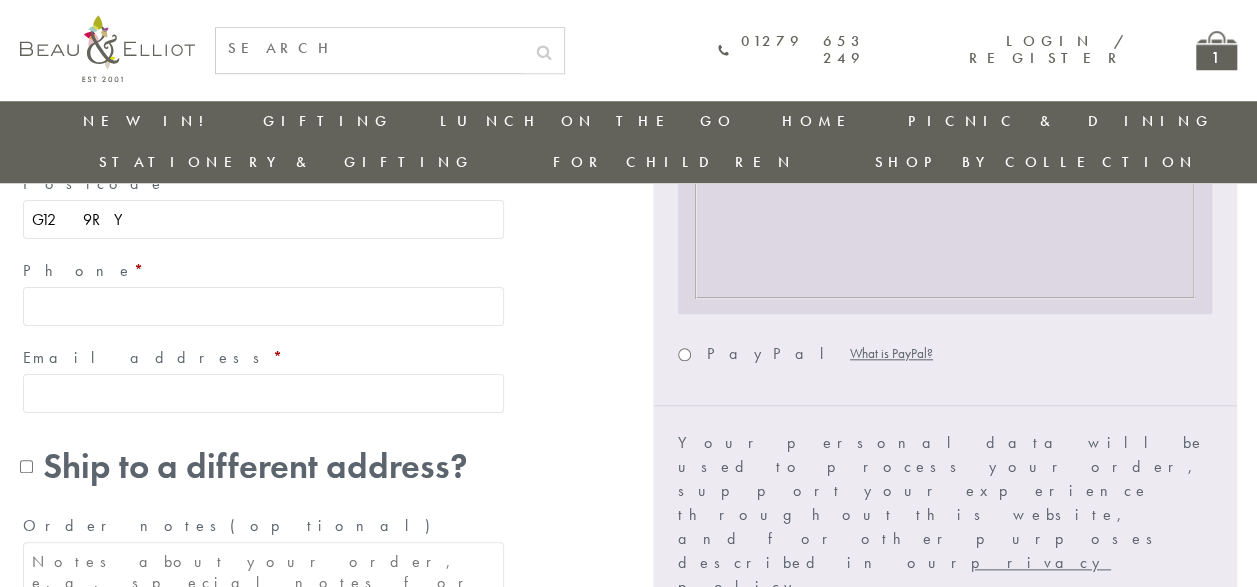 click on "Phone  *" at bounding box center [263, 306] 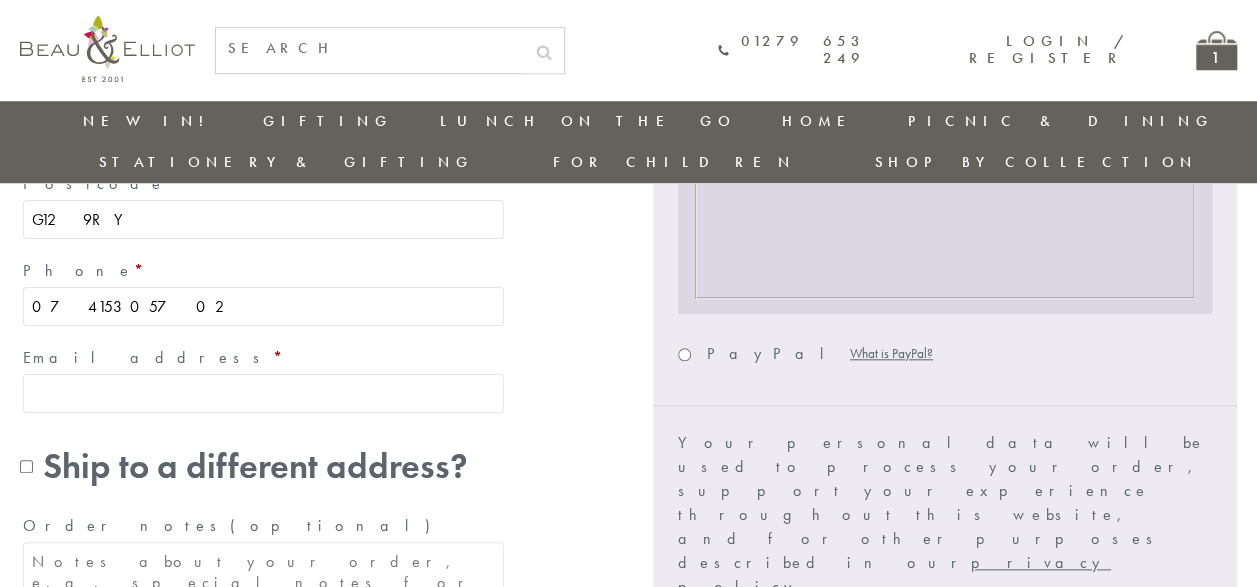 click on "07415305702" at bounding box center (263, 306) 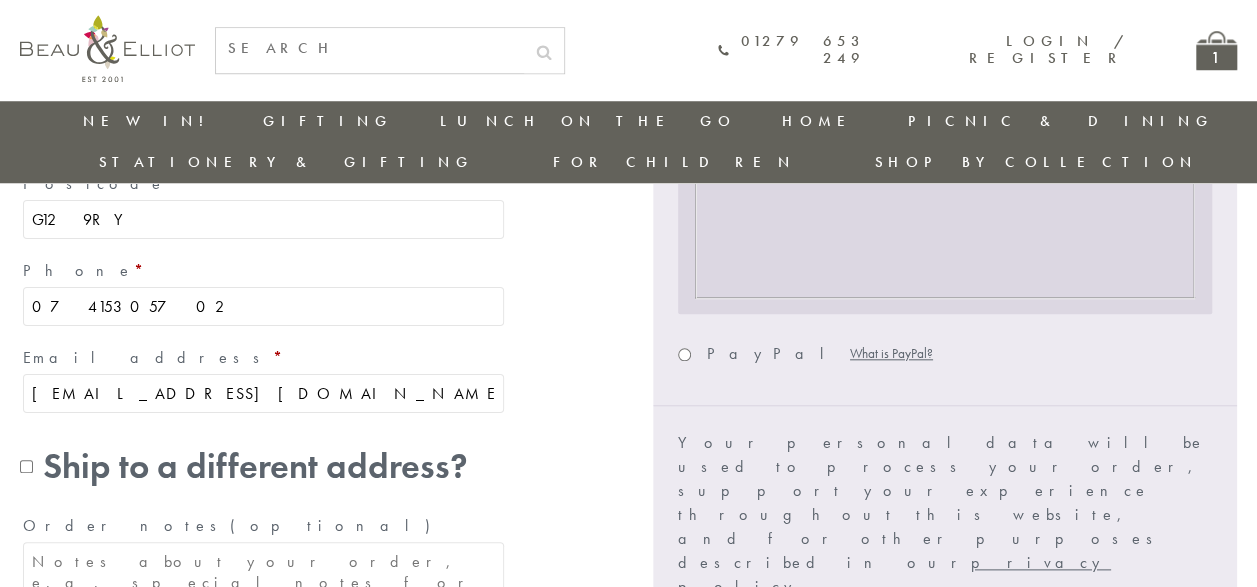 type on "[EMAIL_ADDRESS][DOMAIN_NAME]" 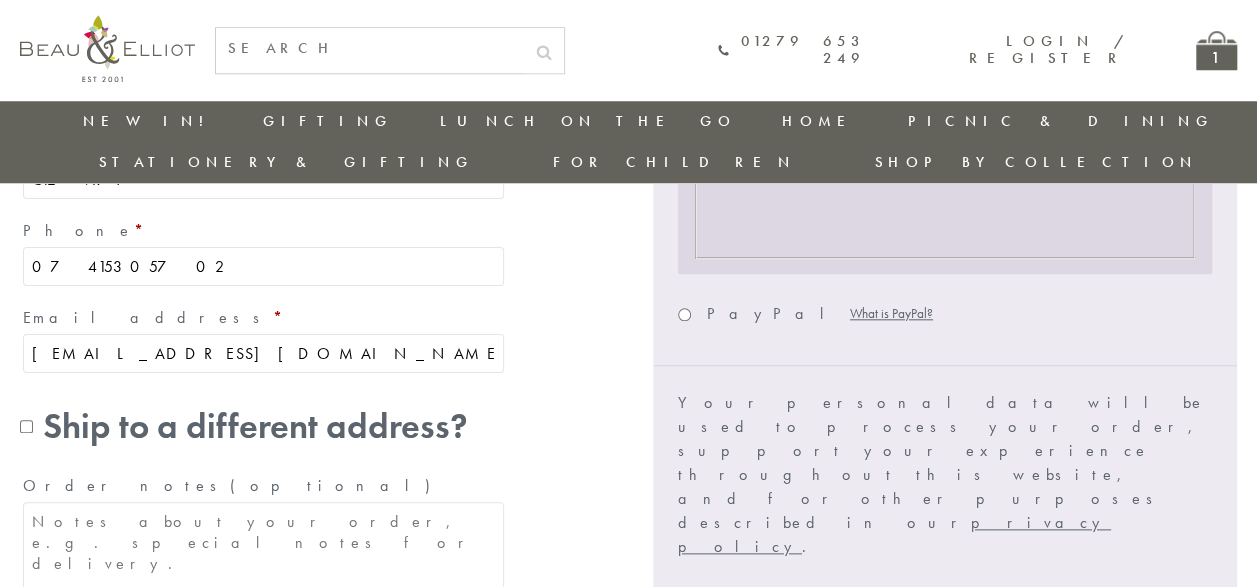 scroll, scrollTop: 1000, scrollLeft: 0, axis: vertical 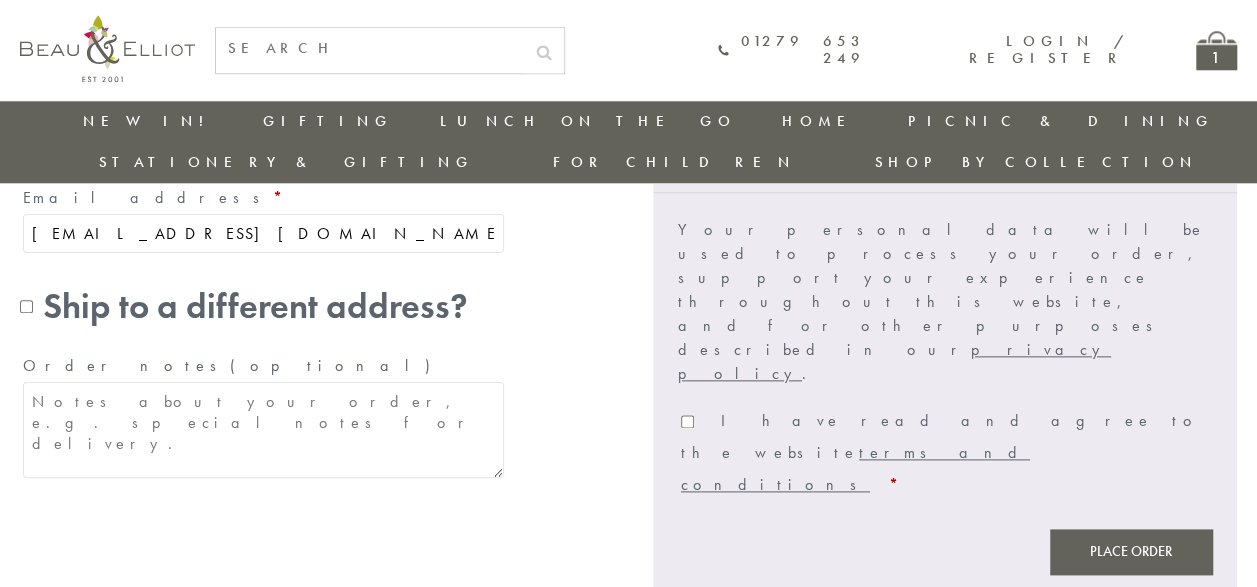 click on "Ship to a different address?" at bounding box center [263, 306] 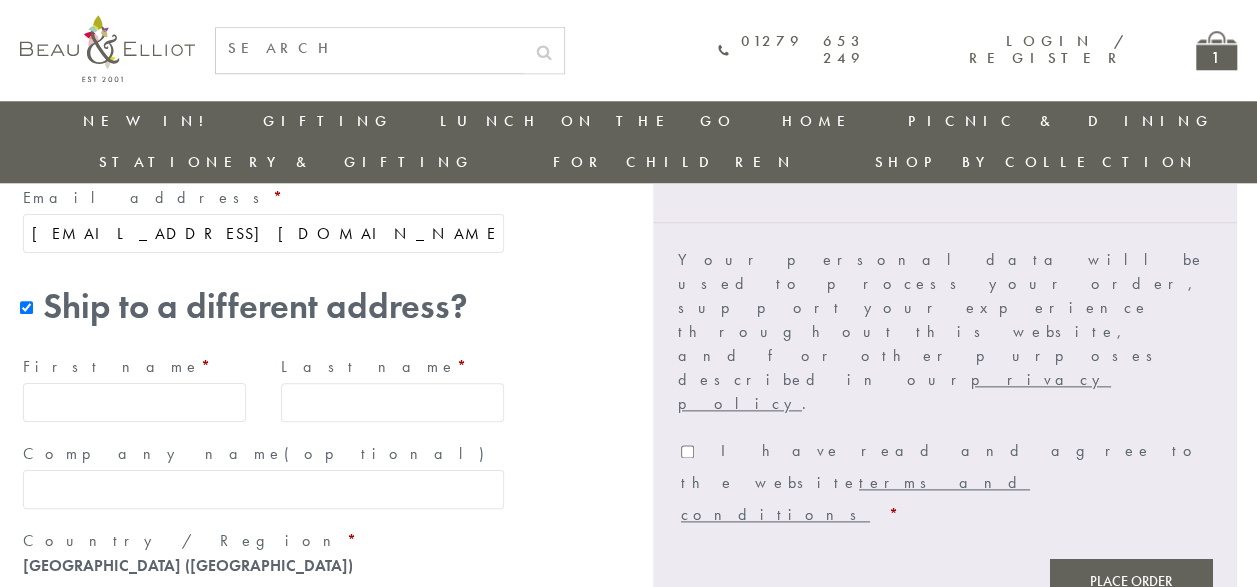 click on "First name  *" at bounding box center (134, 402) 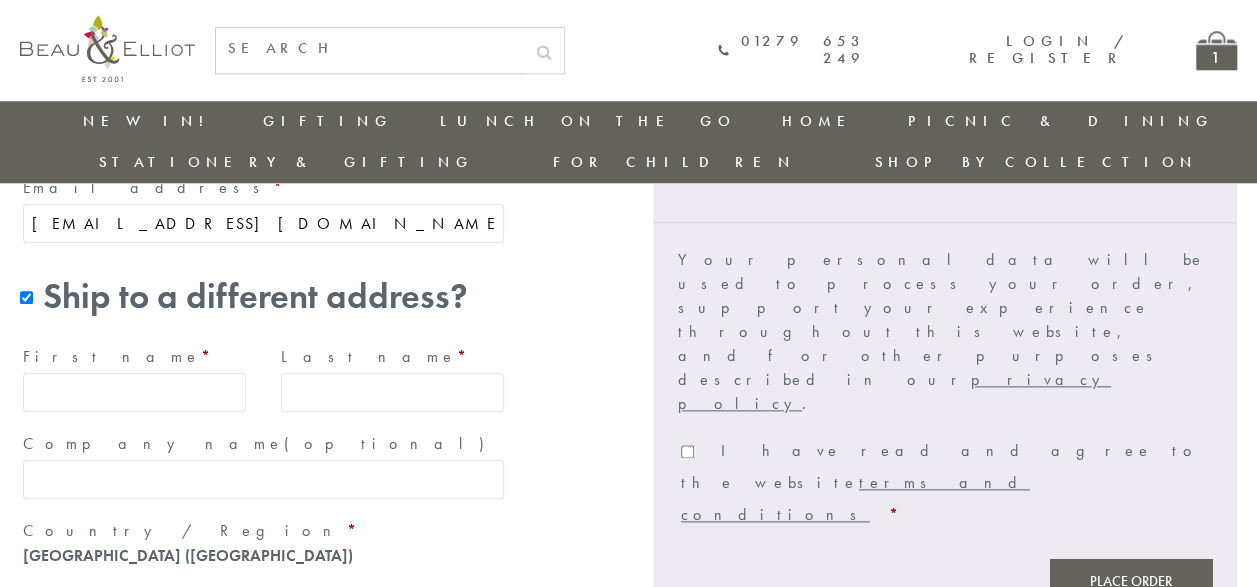 scroll, scrollTop: 960, scrollLeft: 0, axis: vertical 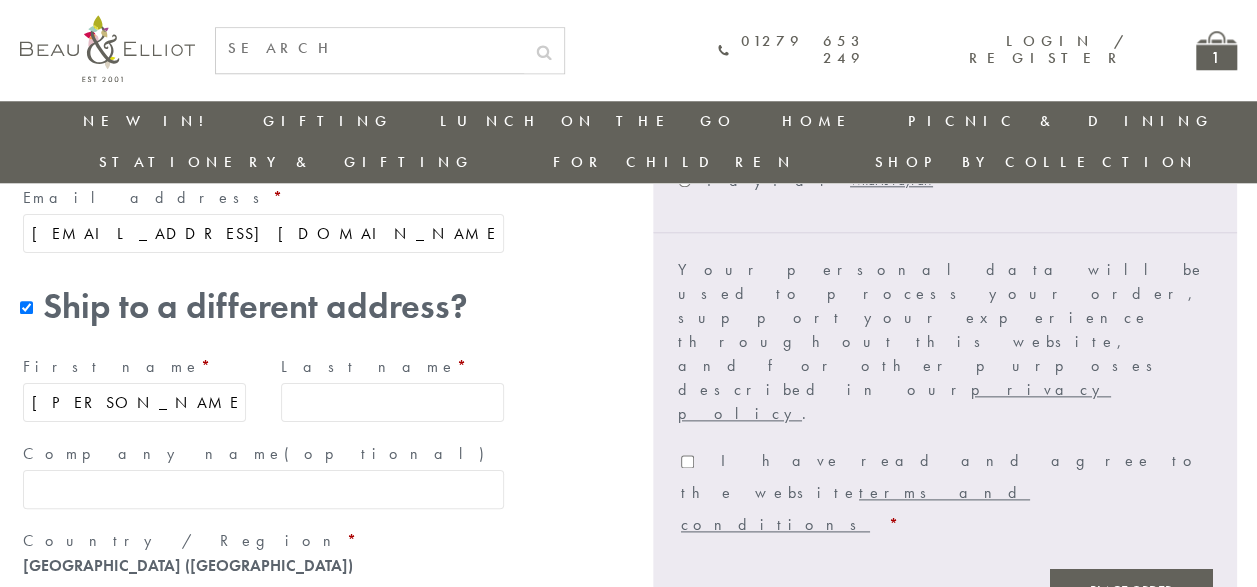 type on "Zoe" 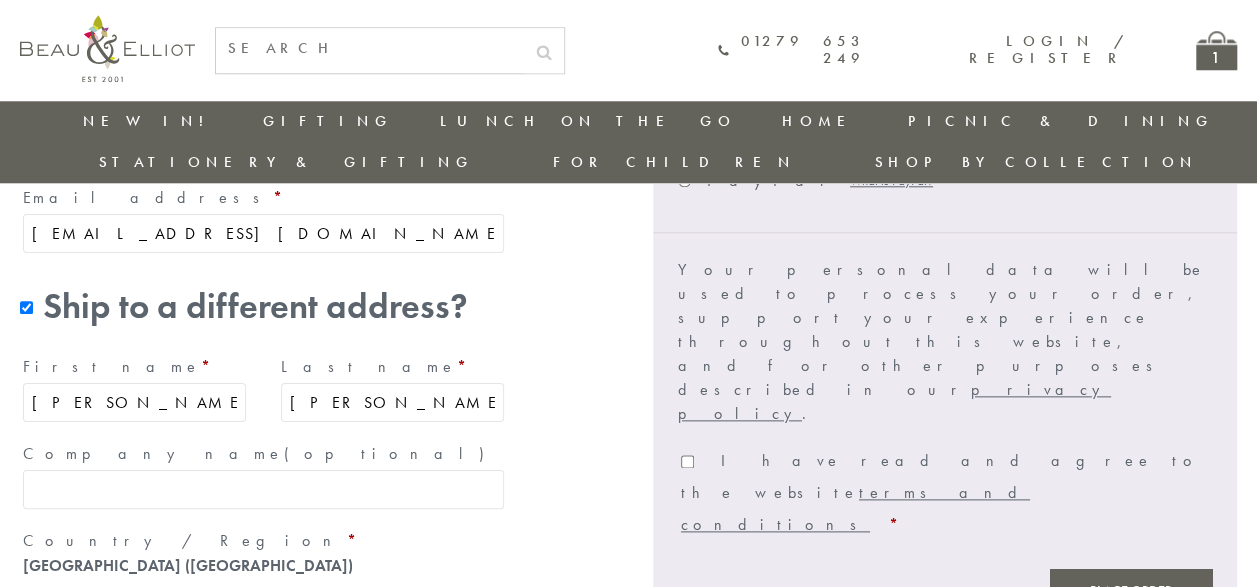 type on "Arnott" 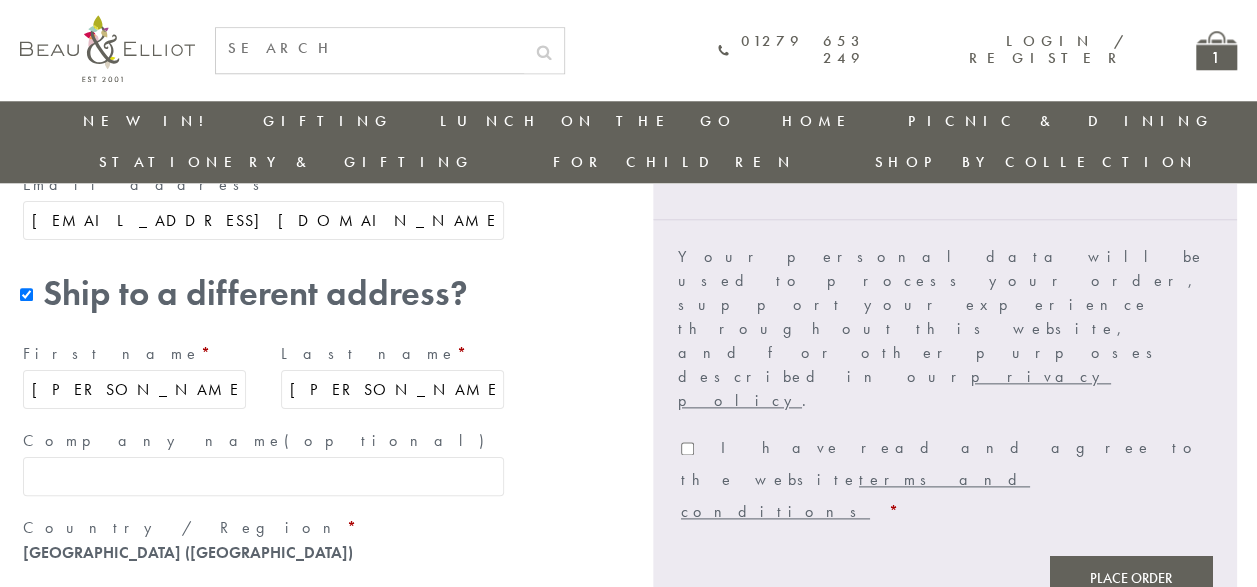 type on "0/[STREET_ADDRESS]" 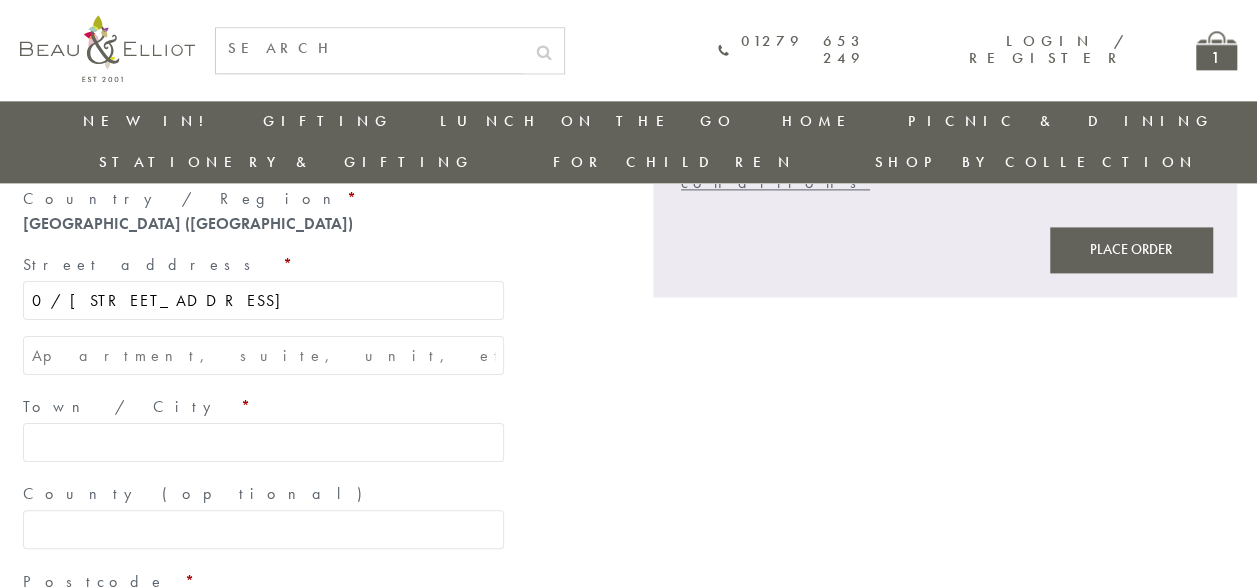 scroll, scrollTop: 1310, scrollLeft: 0, axis: vertical 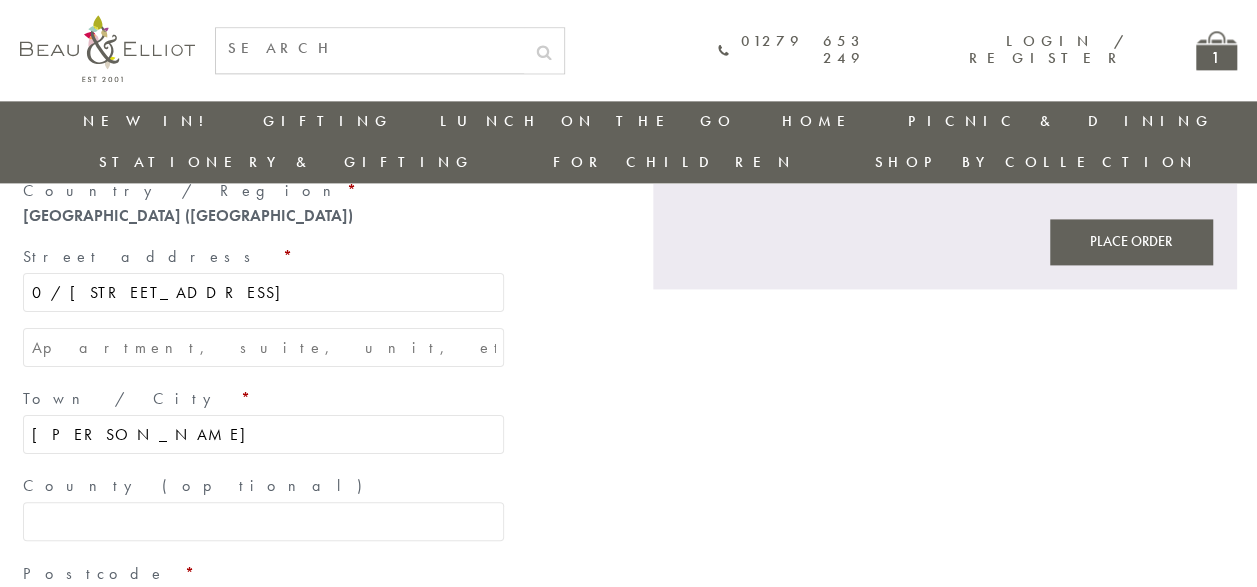 type on "Glasgo" 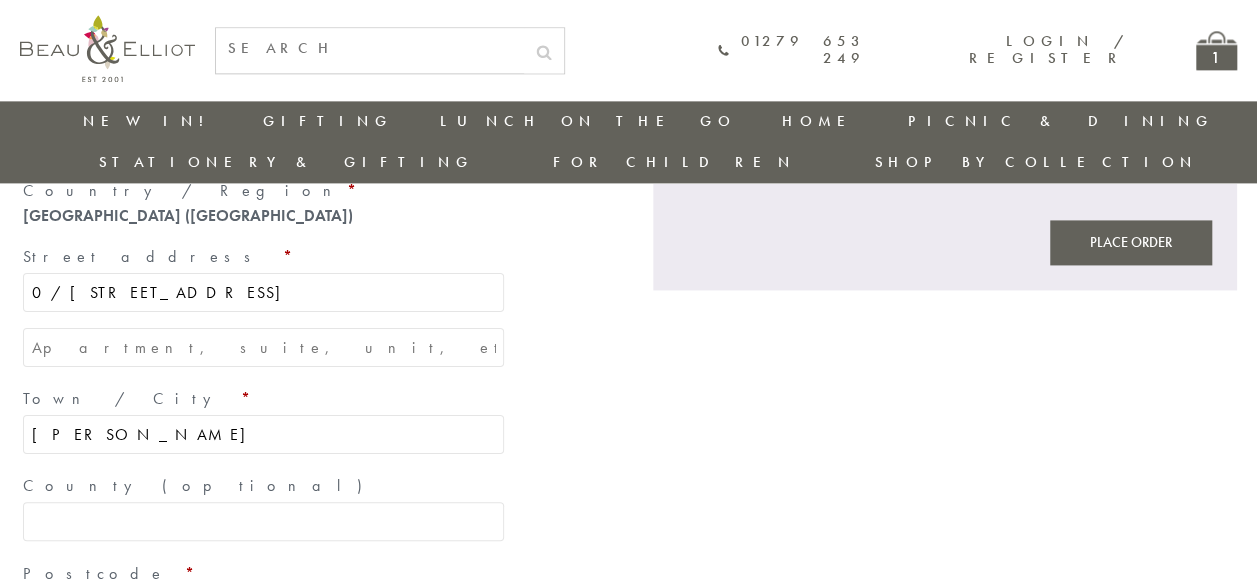click on "Glasgo" at bounding box center [263, 434] 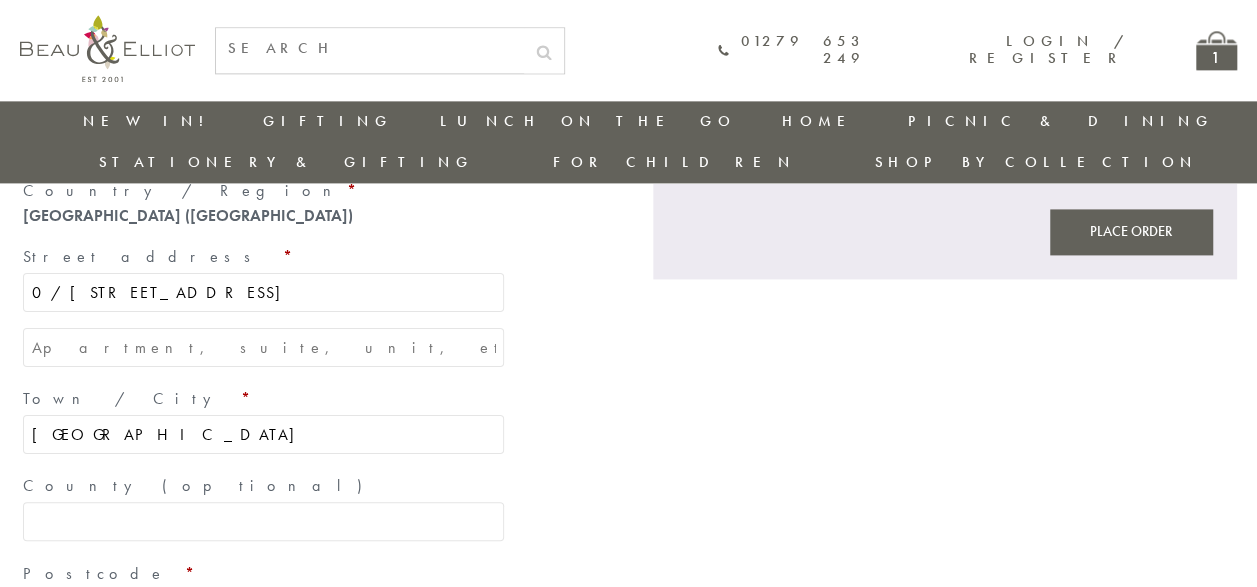 scroll, scrollTop: 1310, scrollLeft: 0, axis: vertical 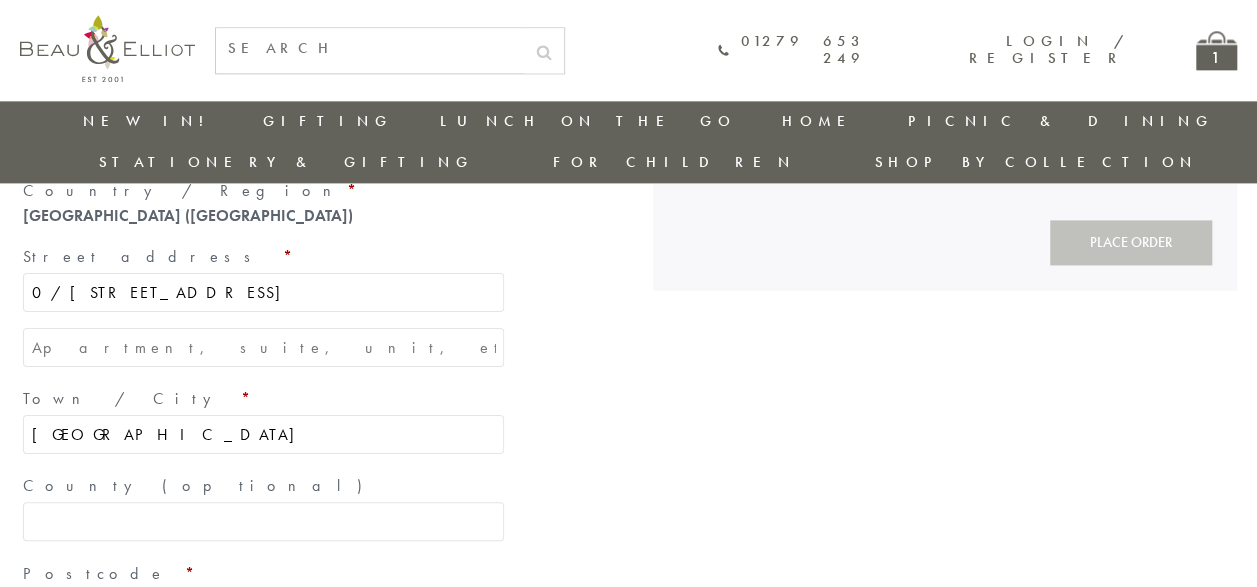 type on "[GEOGRAPHIC_DATA]" 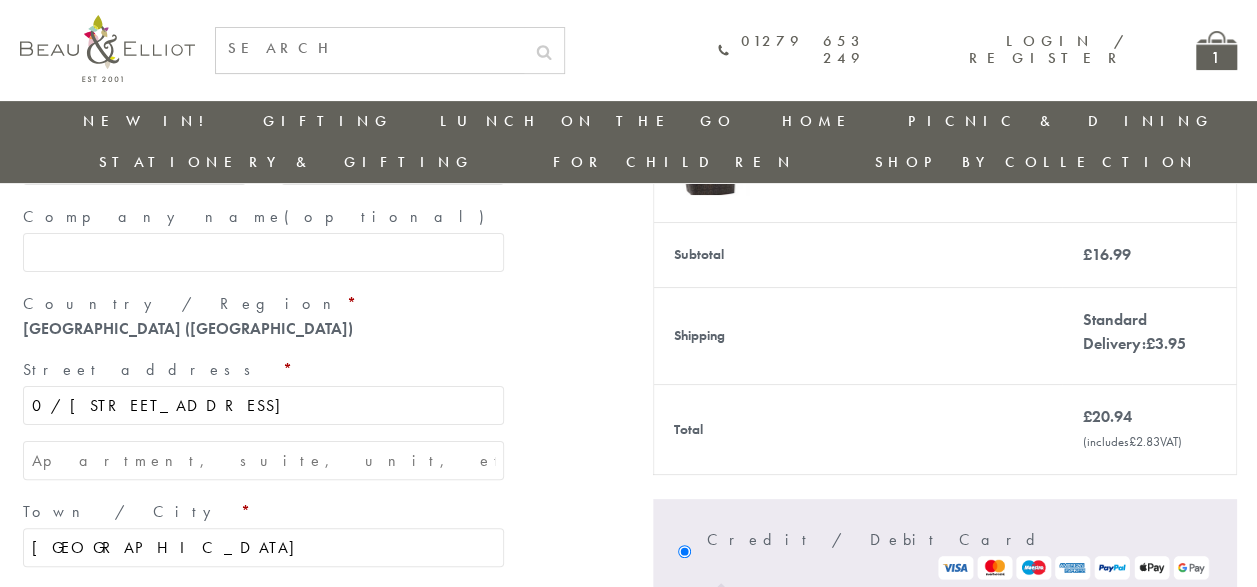 scroll, scrollTop: 230, scrollLeft: 0, axis: vertical 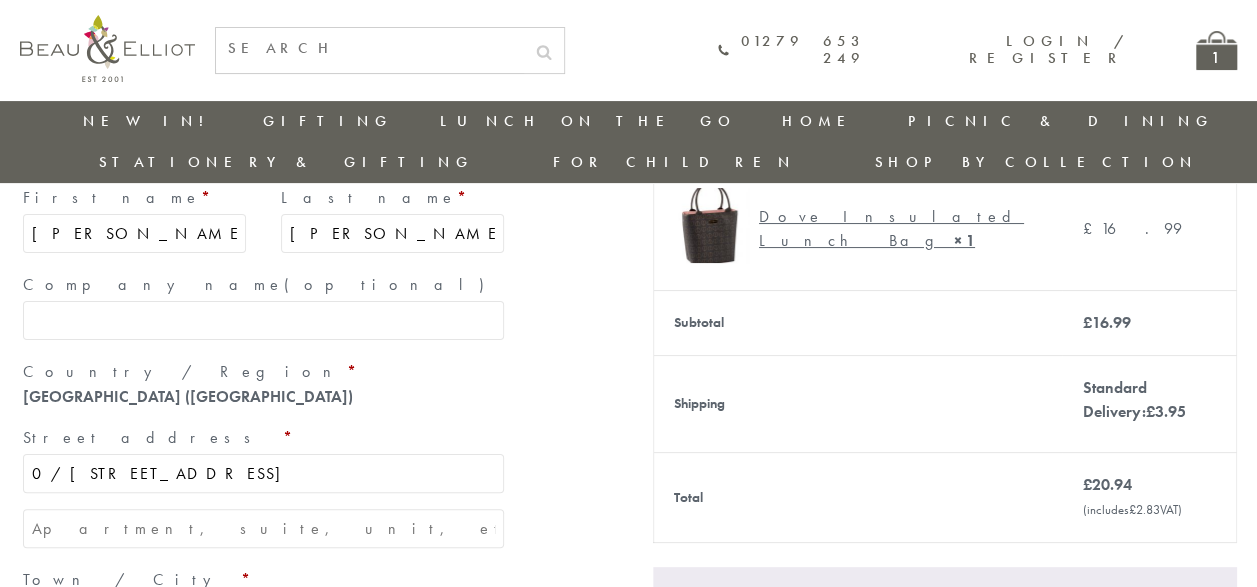 click on "0/[STREET_ADDRESS]" at bounding box center (263, 473) 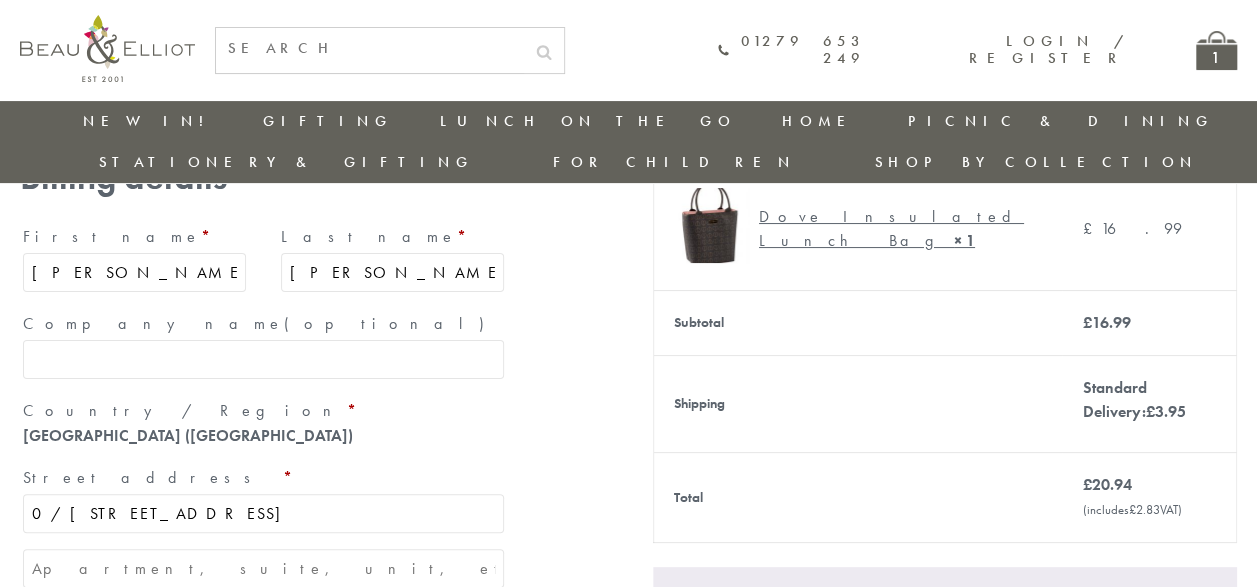 drag, startPoint x: 296, startPoint y: 426, endPoint x: -4, endPoint y: 392, distance: 301.92053 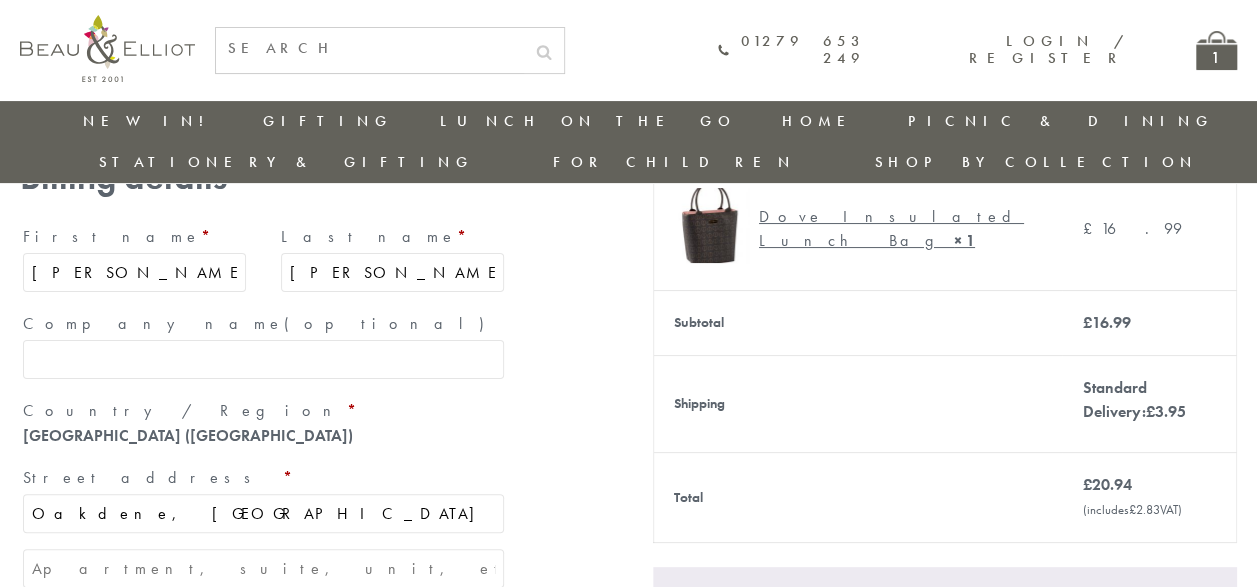 type on "Oakdene, [GEOGRAPHIC_DATA]" 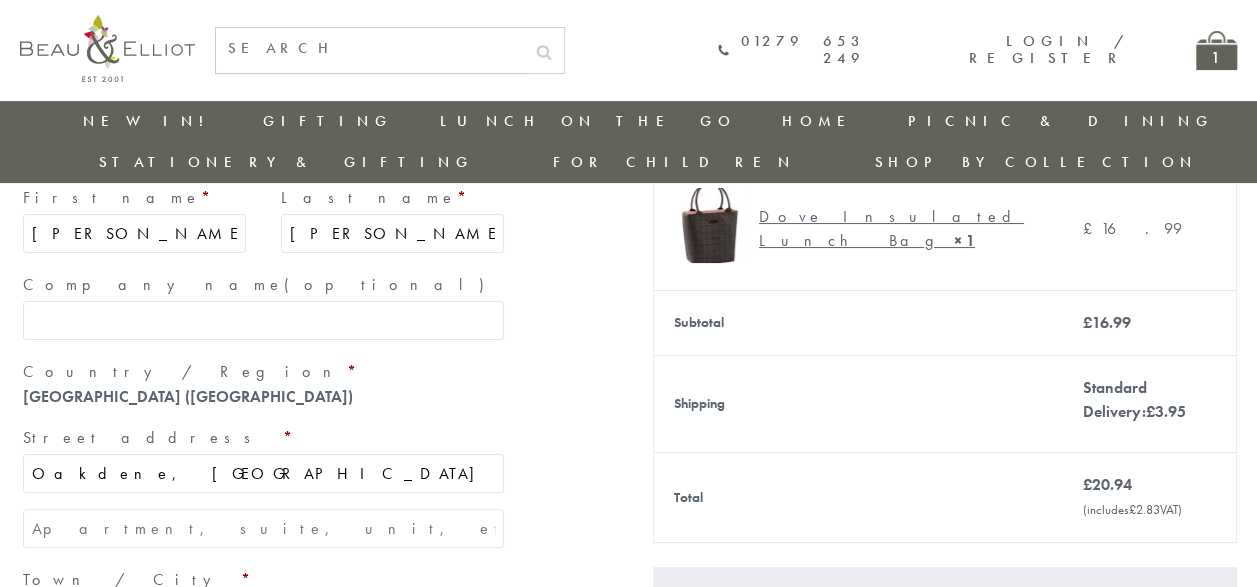 scroll, scrollTop: 271, scrollLeft: 0, axis: vertical 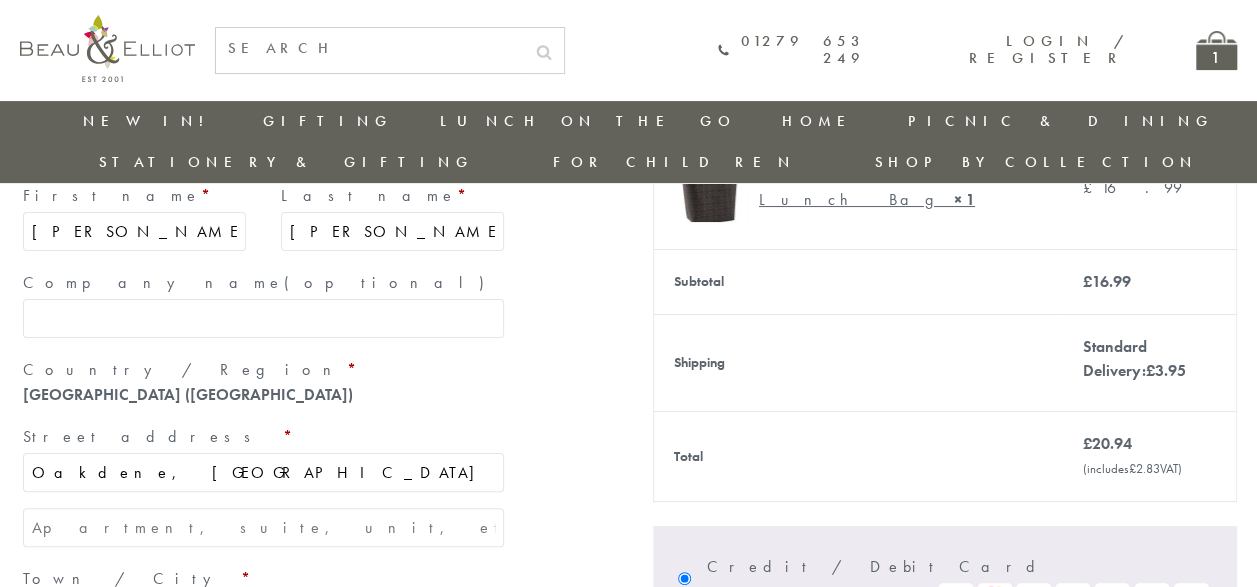 type on "Claverdon" 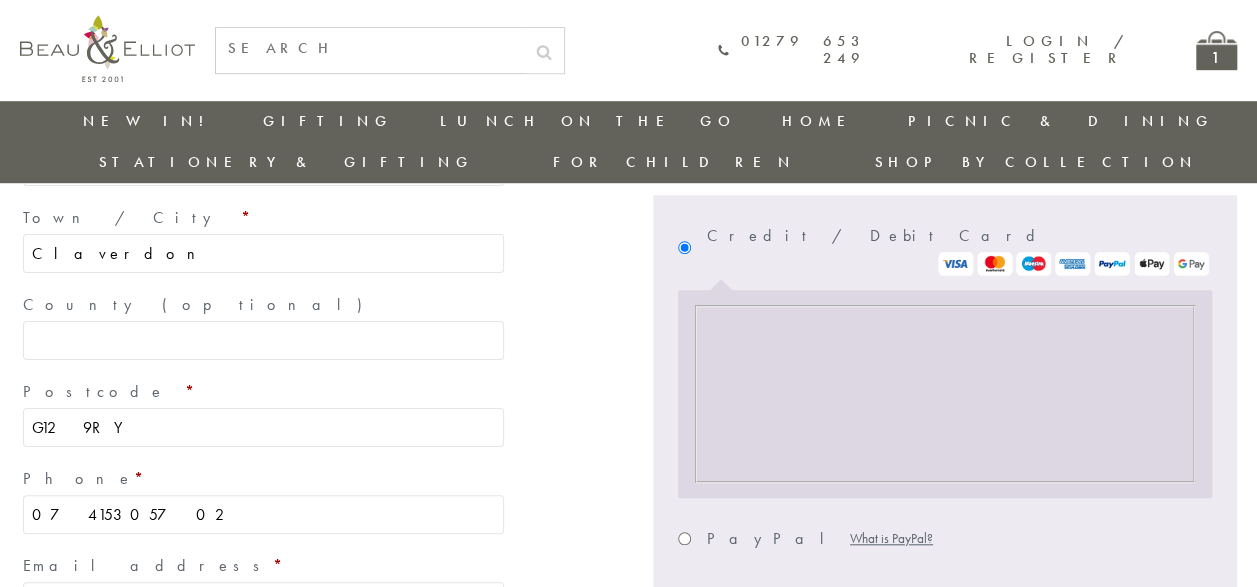 scroll, scrollTop: 592, scrollLeft: 0, axis: vertical 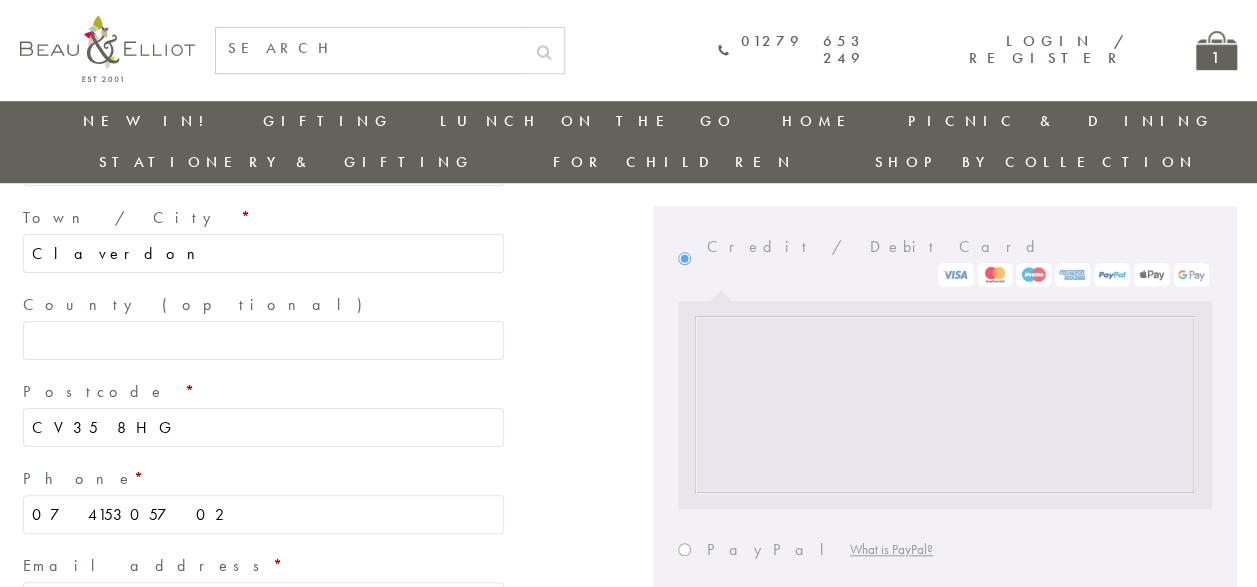 type on "CV35 8HG" 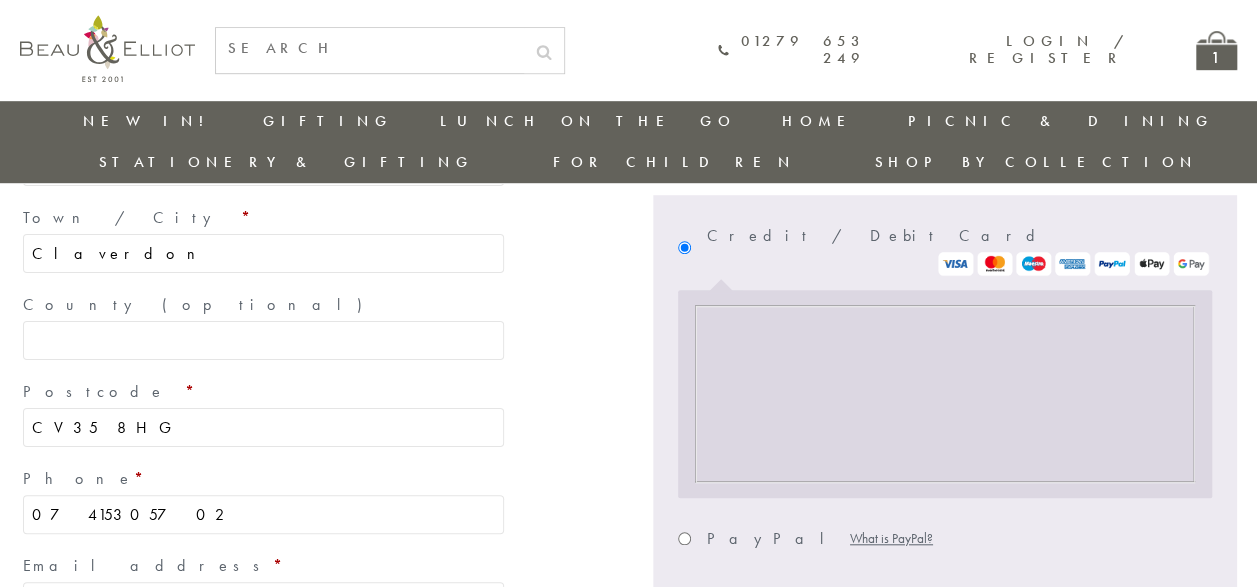 click on "Have a coupon?  Click here to enter your code
Coupon:
Apply coupon
— OR —
Billing details
First name  * Zoe Last name  * Arnott Company name  (optional) Country / Region  * United Kingdom (UK) Street address   * Oakdene, Park Drive Apartment, suite, unit, etc.   (optional) Town / City   * Claverdon County   (optional) Postcode   * CV35 8HG Phone  * 07415305702 Email address  * zoearnott@aol.com
Ship to a different address?
First name  * Zoe Last name  * Arnott Company name  (optional) Country / Region  * United Kingdom (UK) Street address   * 0/1, 99 Queensborough Gardens Apartment, suite, unit, etc.   (optional) Town / City   * Glasgow County   (optional) Postcode   * G12 9RY
Order notes  (optional)" at bounding box center (628, 577) 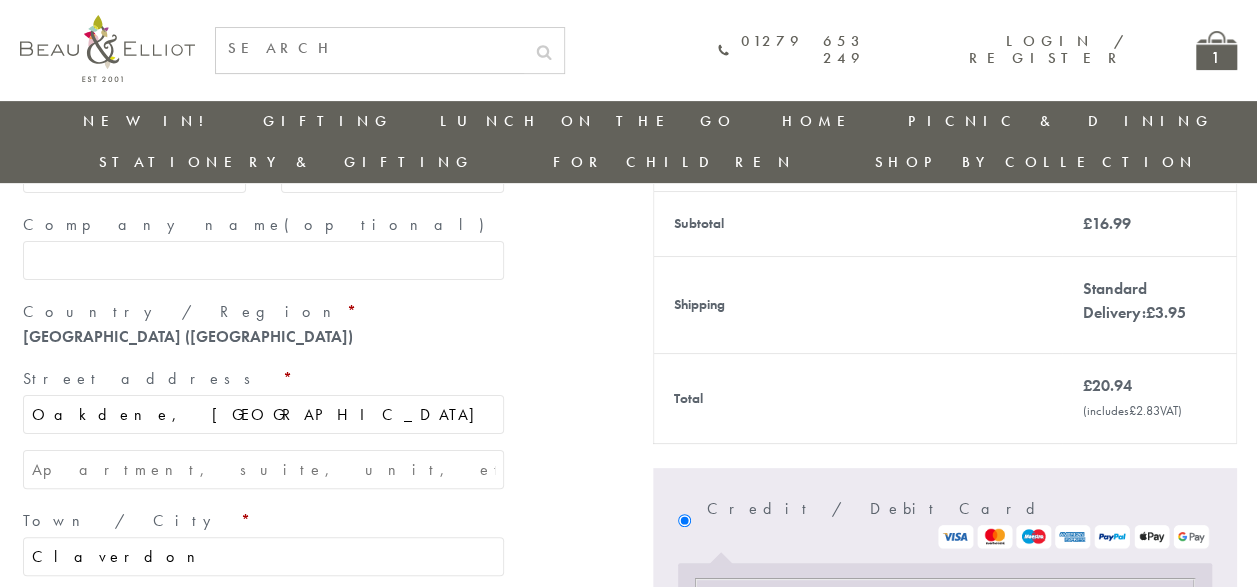 scroll, scrollTop: 352, scrollLeft: 0, axis: vertical 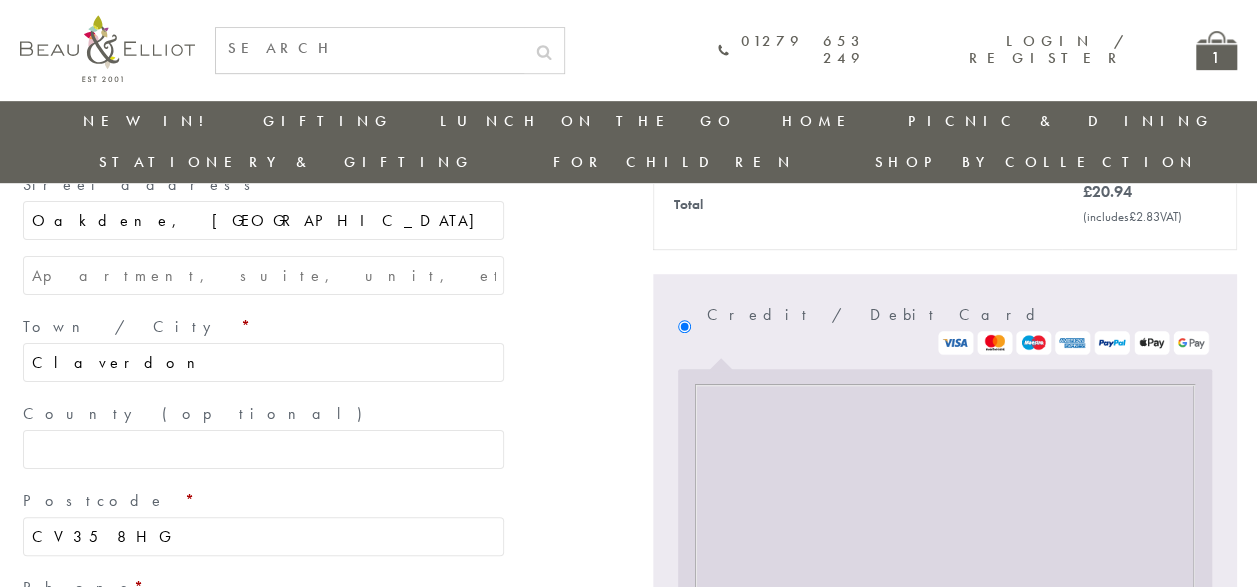 click on "— OR —
Billing details
First name  * Zoe Last name  * Arnott Company name  (optional) Country / Region  * United Kingdom (UK) Street address   * Oakdene, Park Drive Apartment, suite, unit, etc.   (optional) Town / City   * Claverdon County   (optional) Postcode   * CV35 8HG Phone  * 07415305702 Email address  * zoearnott@aol.com
Ship to a different address?
First name  * Zoe Last name  * Arnott Company name  (optional) Country / Region  * United Kingdom (UK) Street address   * 0/1, 99 Queensborough Gardens Apartment, suite, unit, etc.   (optional) Town / City   * Glasgow County   (optional) Postcode   * G12 9RY
Order notes  (optional)
Your order" at bounding box center (628, 670) 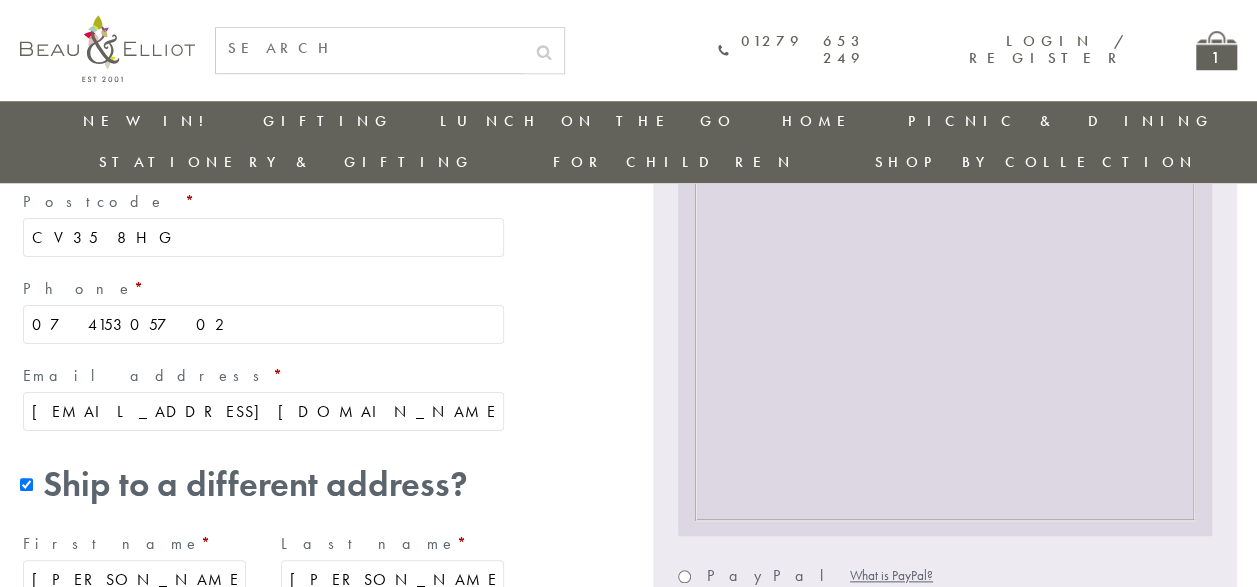 scroll, scrollTop: 843, scrollLeft: 0, axis: vertical 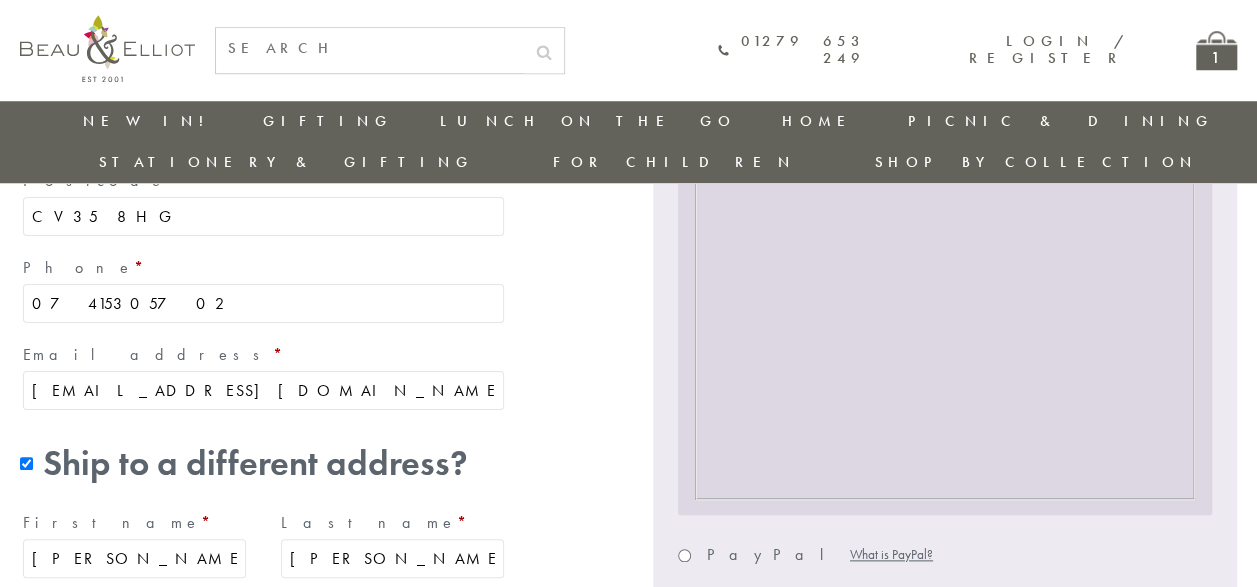 click on "Have a coupon?  Click here to enter your code
Coupon:
Apply coupon
— OR —
Billing details
First name  * Zoe Last name  * Arnott Company name  (optional) Country / Region  * United Kingdom (UK) Street address   * Oakdene, Park Drive Apartment, suite, unit, etc.   (optional) Town / City   * Claverdon County   (optional) Postcode   * CV35 8HG Phone  * 07415305702 Email address  * zoearnott@aol.com
Ship to a different address?
First name  * Zoe Last name  * Arnott Company name  (optional) Country / Region  * United Kingdom (UK) Street address   * 0/1, 99 Queensborough Gardens Apartment, suite, unit, etc.   (optional) Town / City   * Glasgow County   (optional) Postcode   * G12 9RY
Order notes  (optional)" at bounding box center (628, 350) 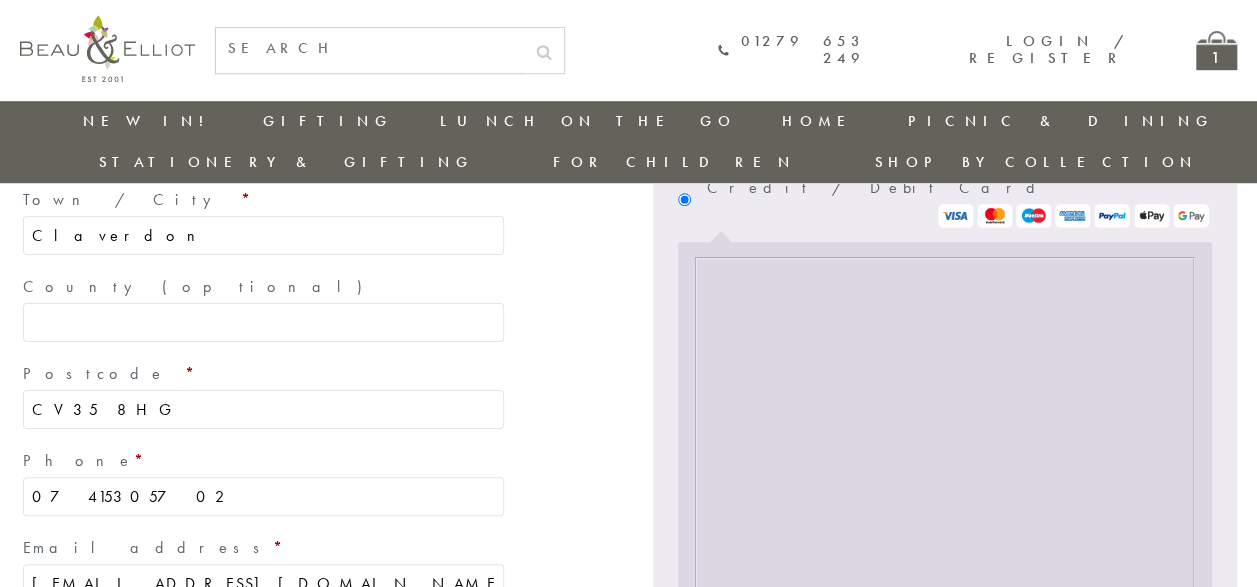 scroll, scrollTop: 627, scrollLeft: 0, axis: vertical 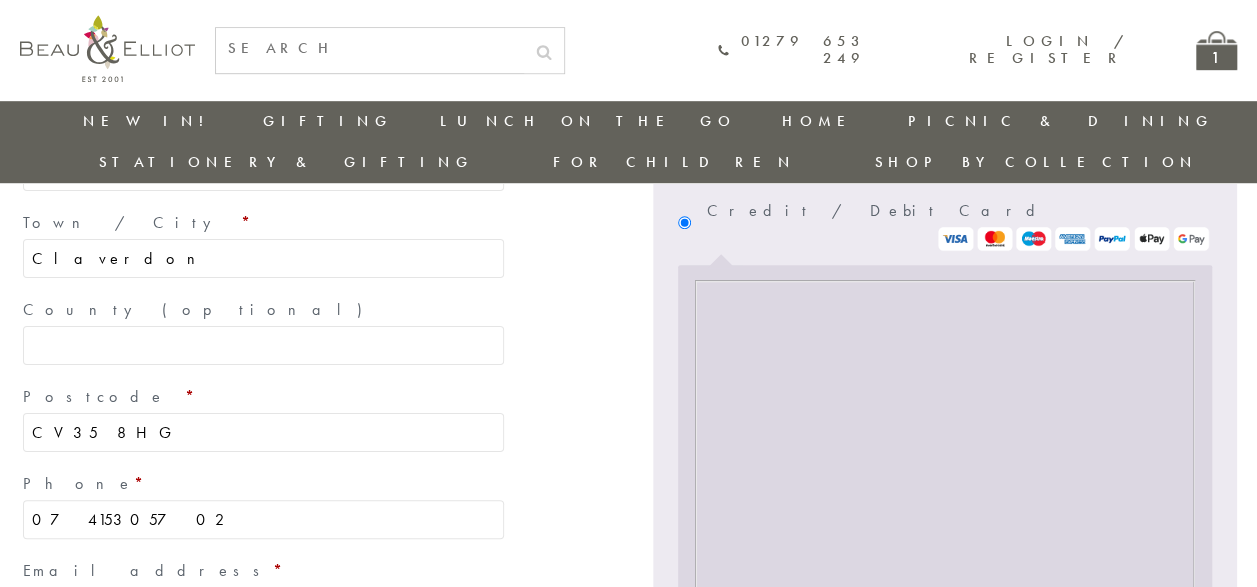 click on "Credit / Debit Card
PayPal  What is PayPal?
Pay via PayPal; you can pay with your credit card if you don’t have a PayPal account." at bounding box center (945, 497) 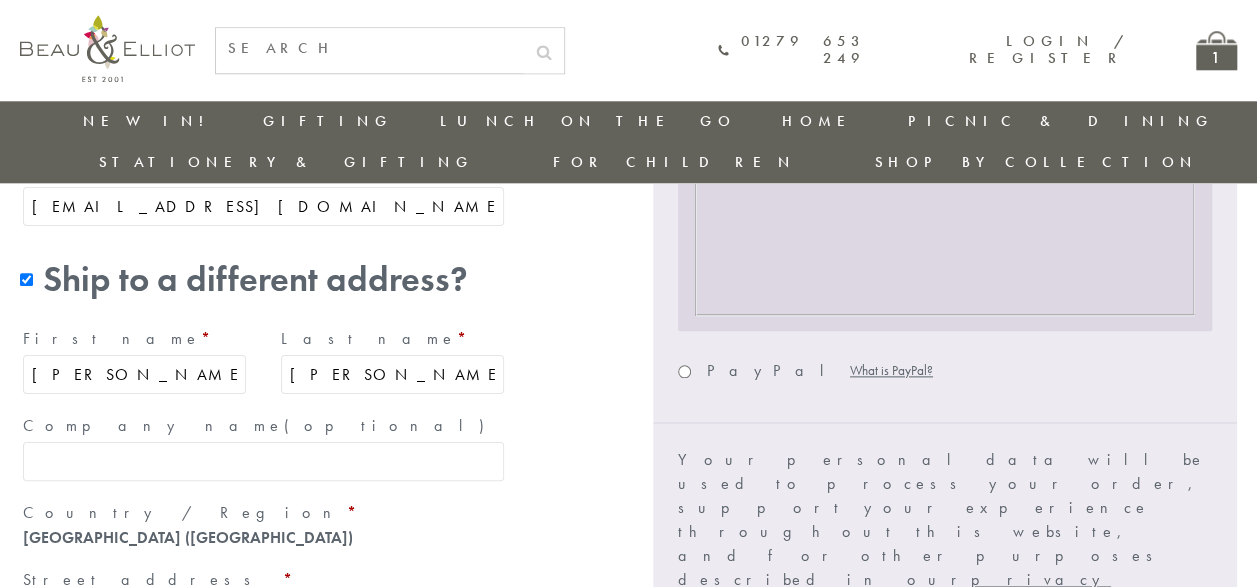 scroll, scrollTop: 1067, scrollLeft: 0, axis: vertical 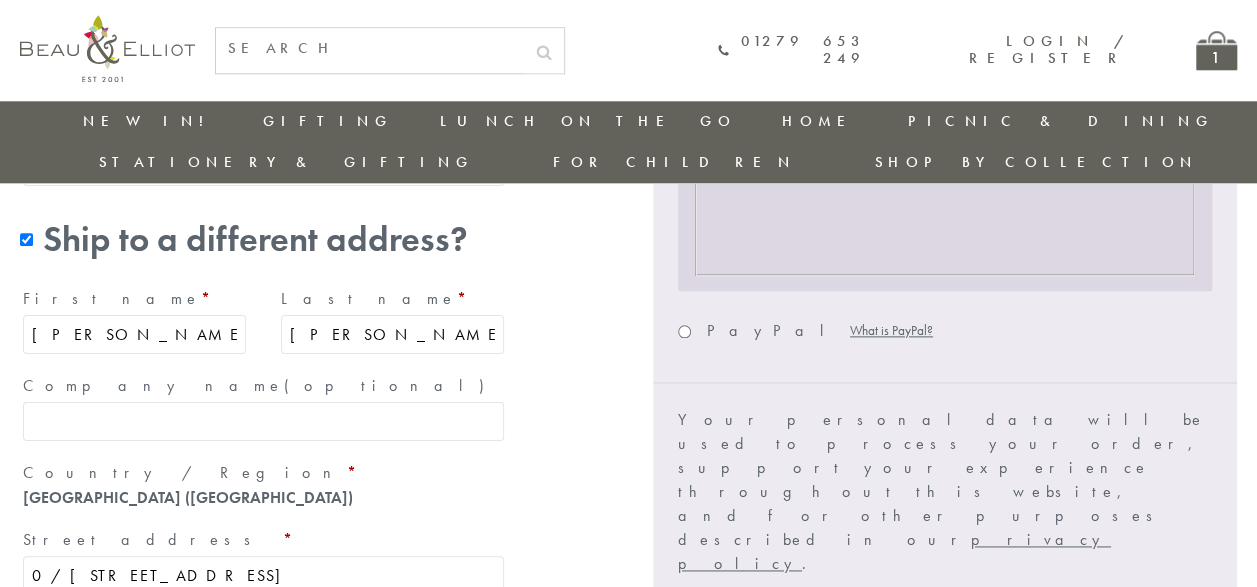 click on "I have read and agree to the website  terms and conditions" at bounding box center [942, 642] 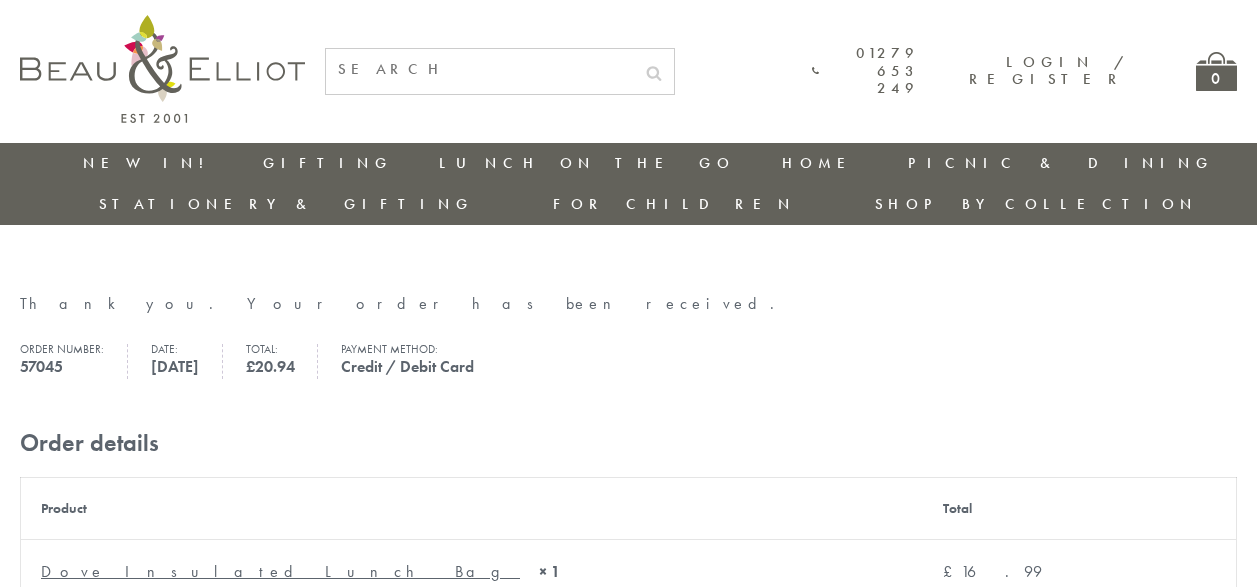 scroll, scrollTop: 0, scrollLeft: 0, axis: both 